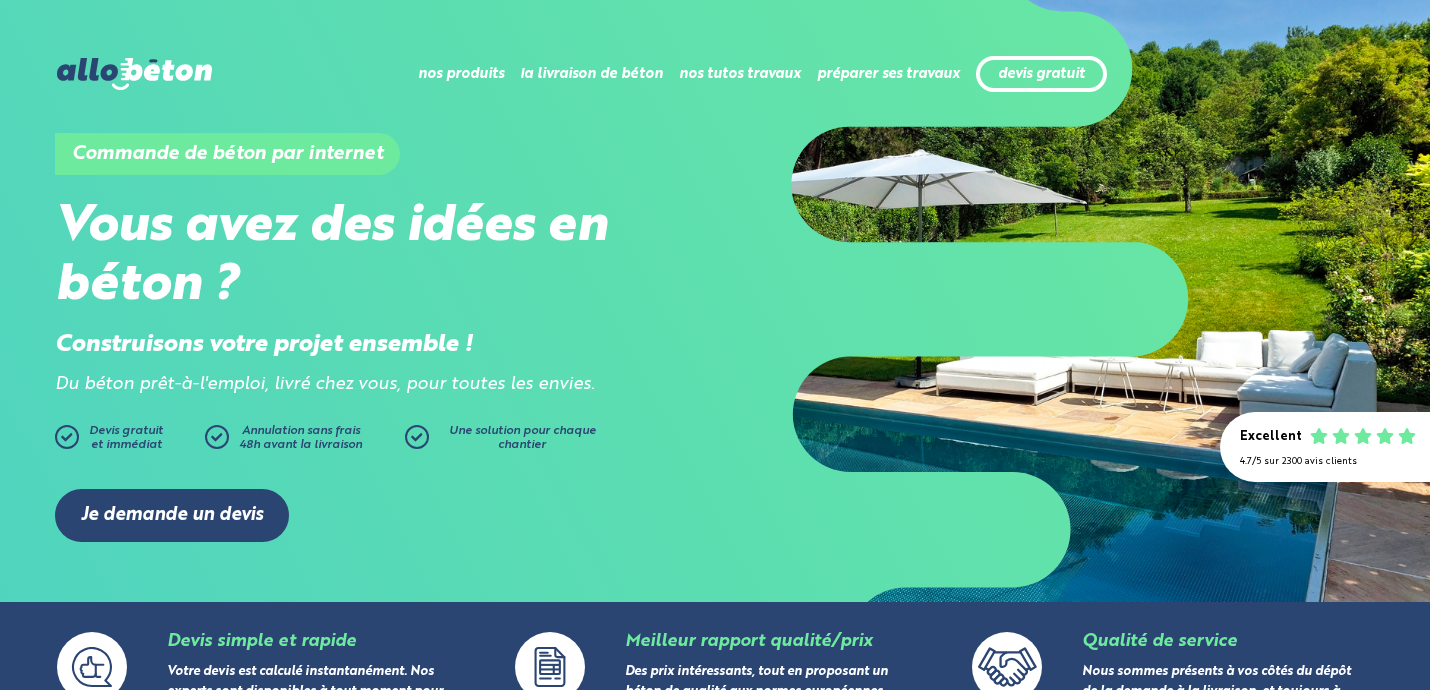 scroll, scrollTop: 0, scrollLeft: 0, axis: both 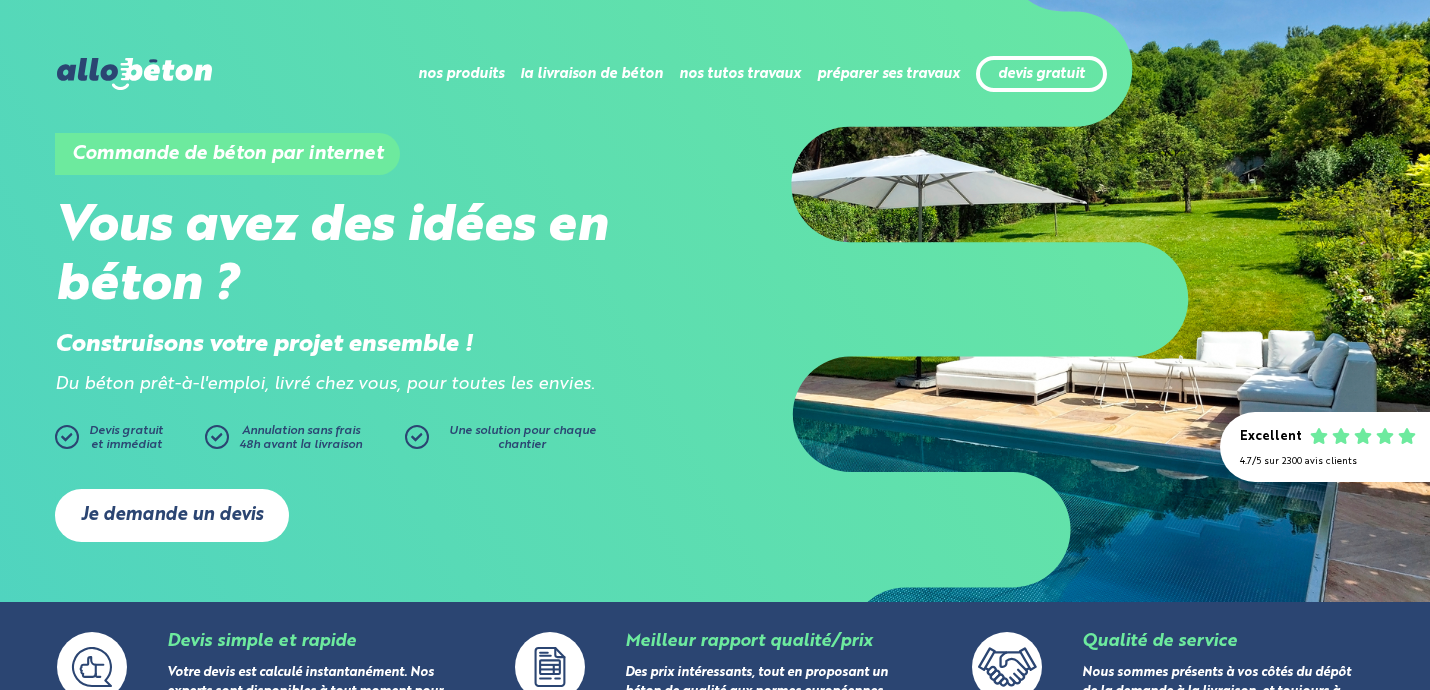 click on "Je demande un devis" at bounding box center (172, 515) 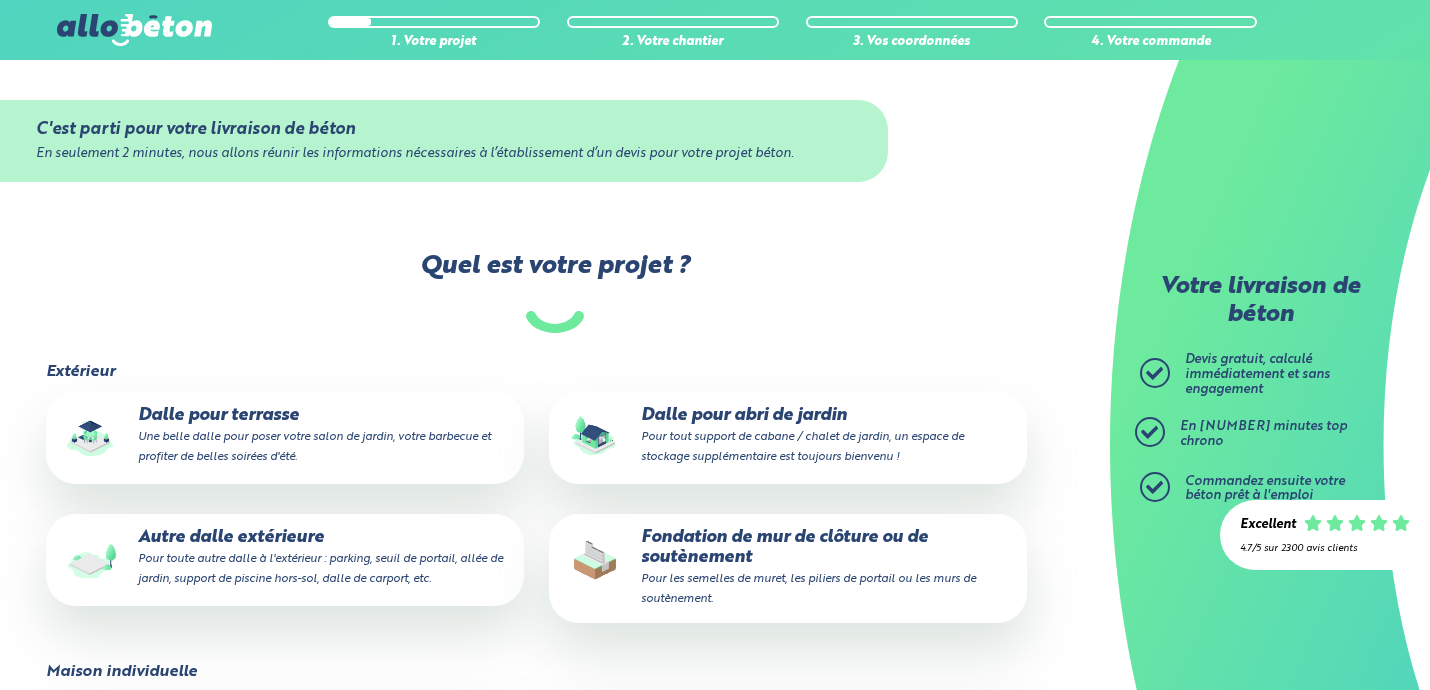 scroll, scrollTop: 0, scrollLeft: 0, axis: both 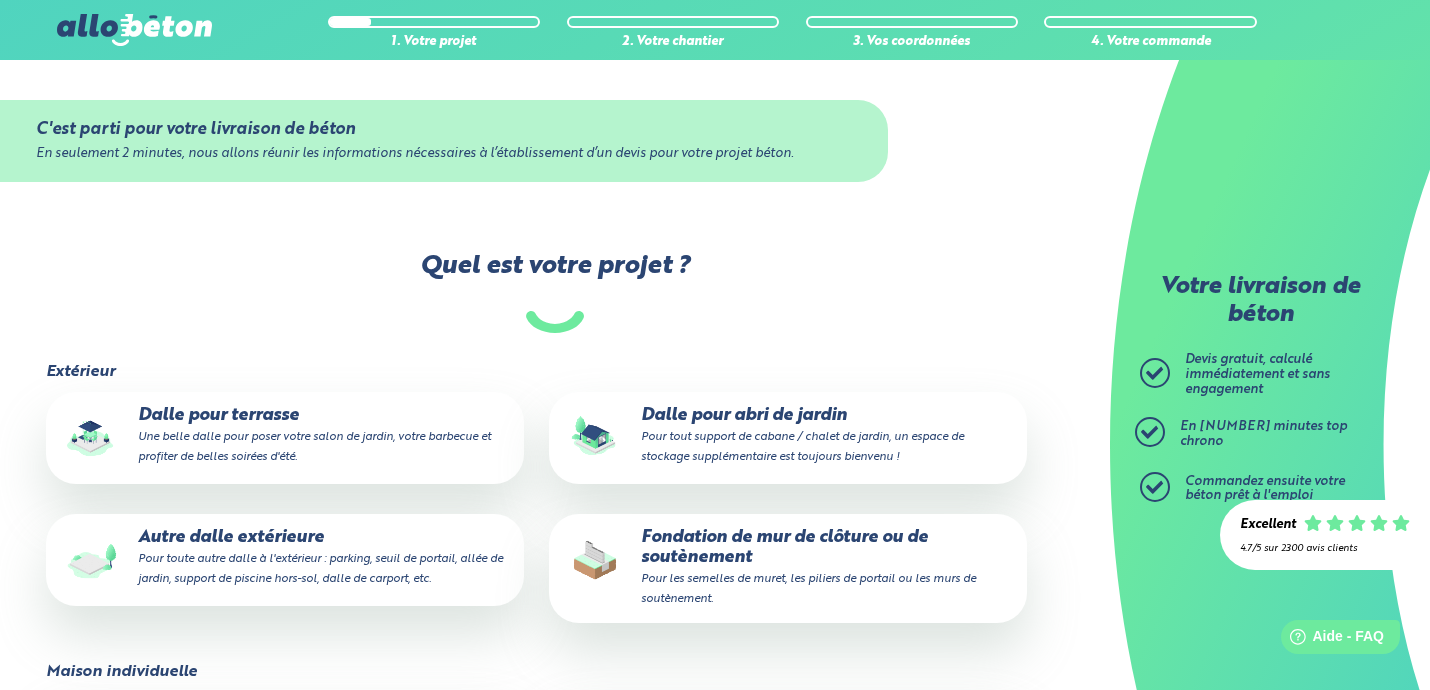 click on "Une belle dalle pour poser votre salon de jardin, votre barbecue et profiter de belles soirées d'été." at bounding box center [314, 447] 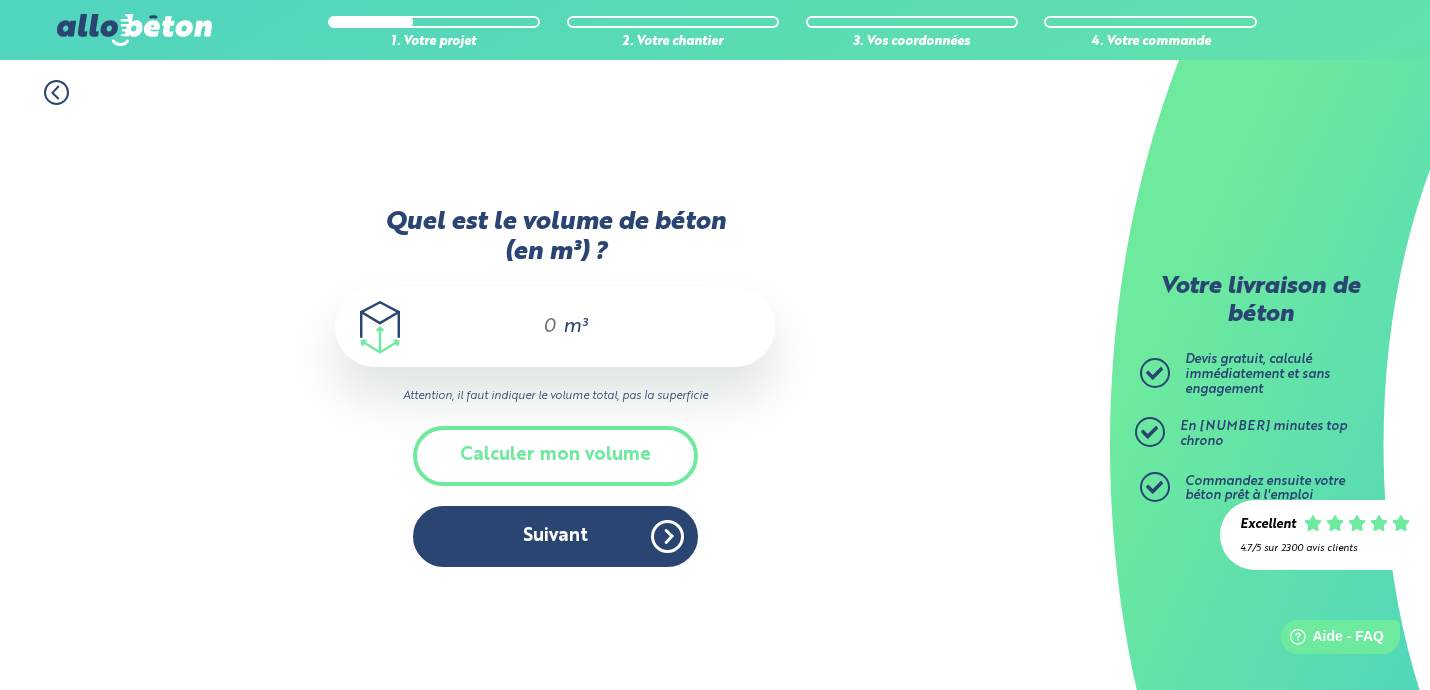click on "m³" at bounding box center [555, 327] 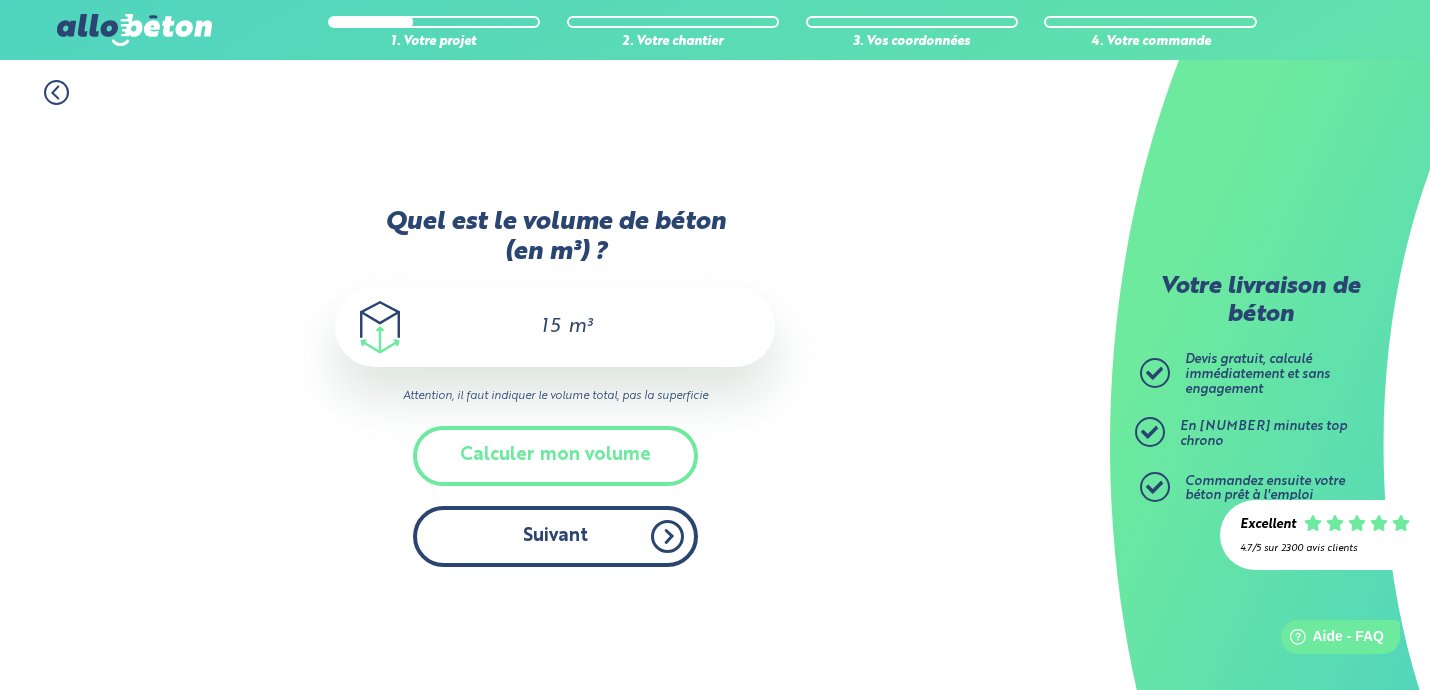 type on "15" 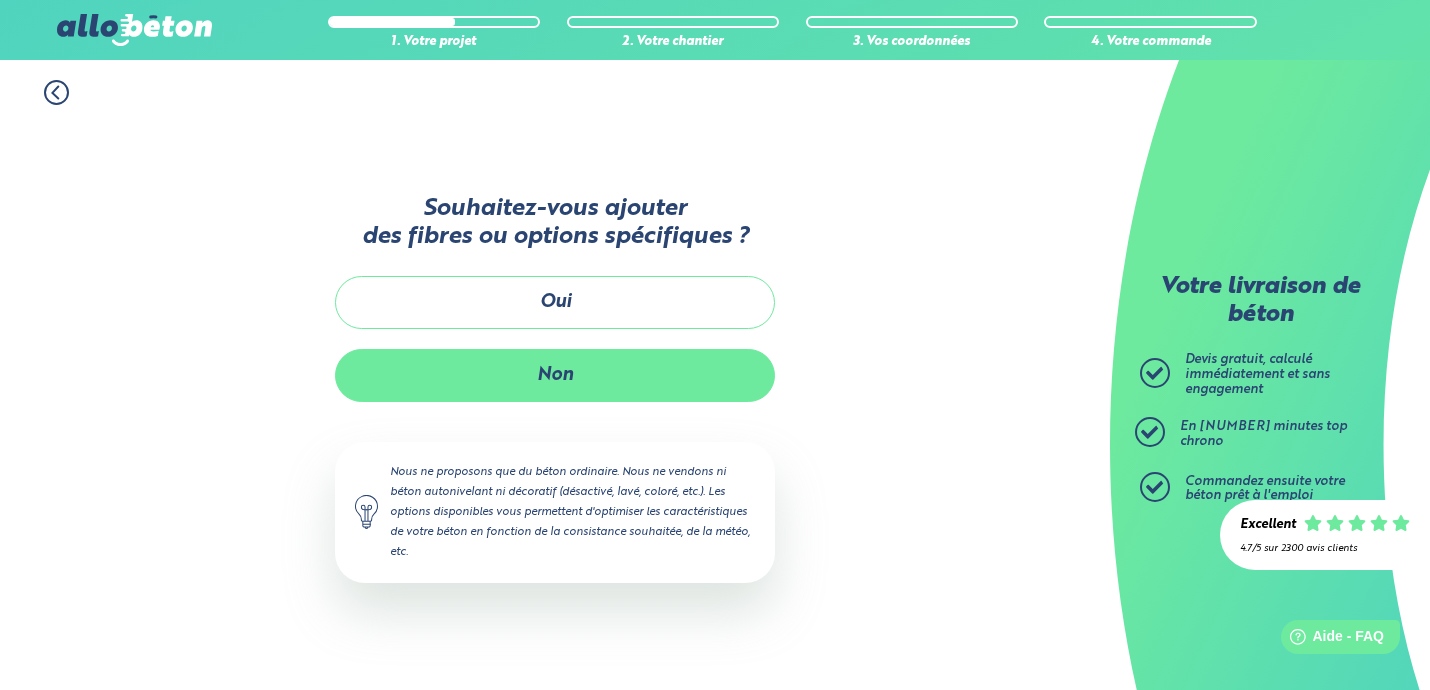 click on "Non" at bounding box center [555, 375] 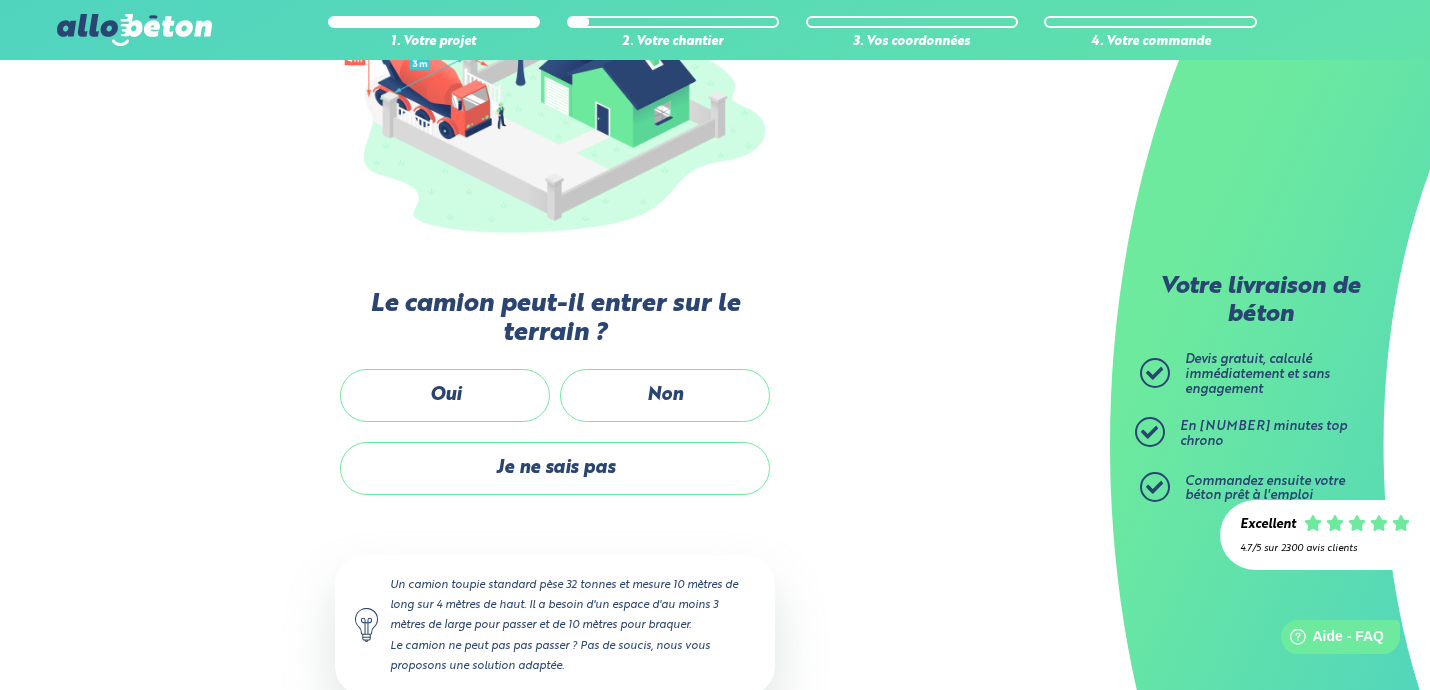 scroll, scrollTop: 329, scrollLeft: 0, axis: vertical 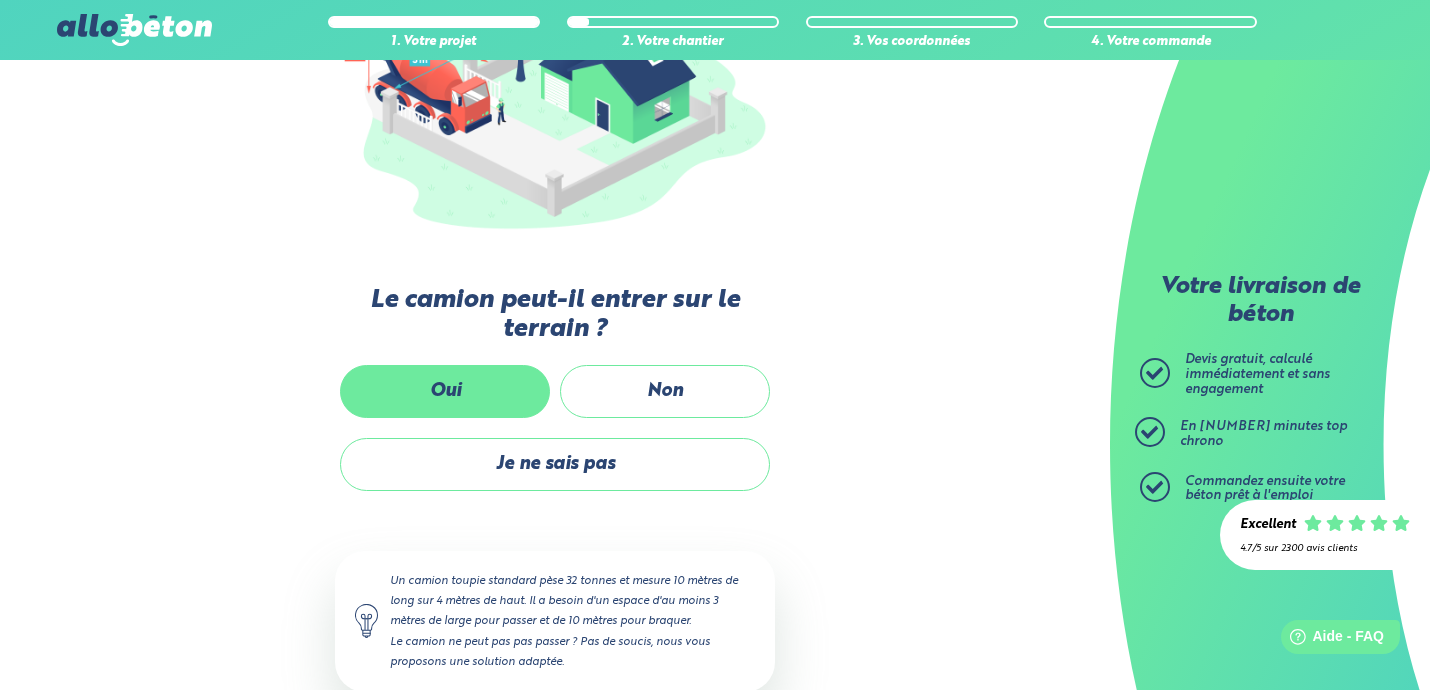 click on "Oui" at bounding box center (445, 391) 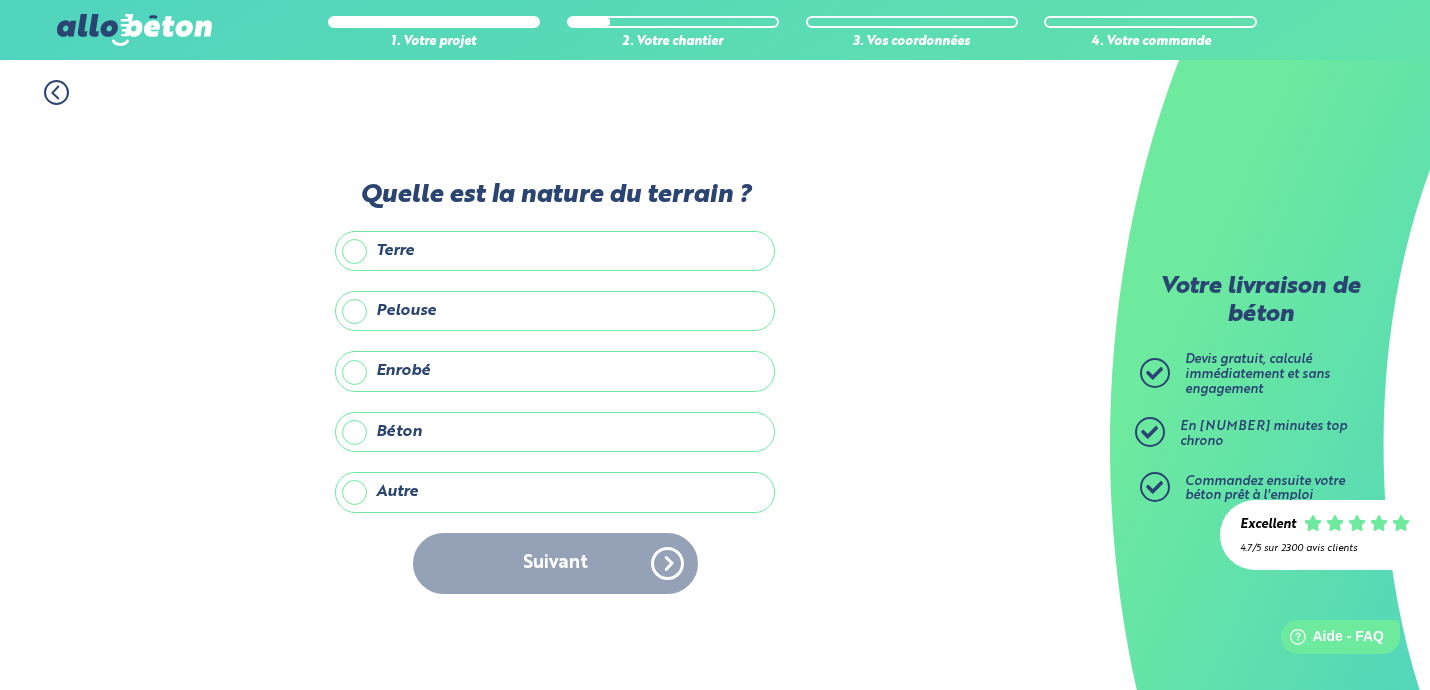 scroll, scrollTop: 0, scrollLeft: 0, axis: both 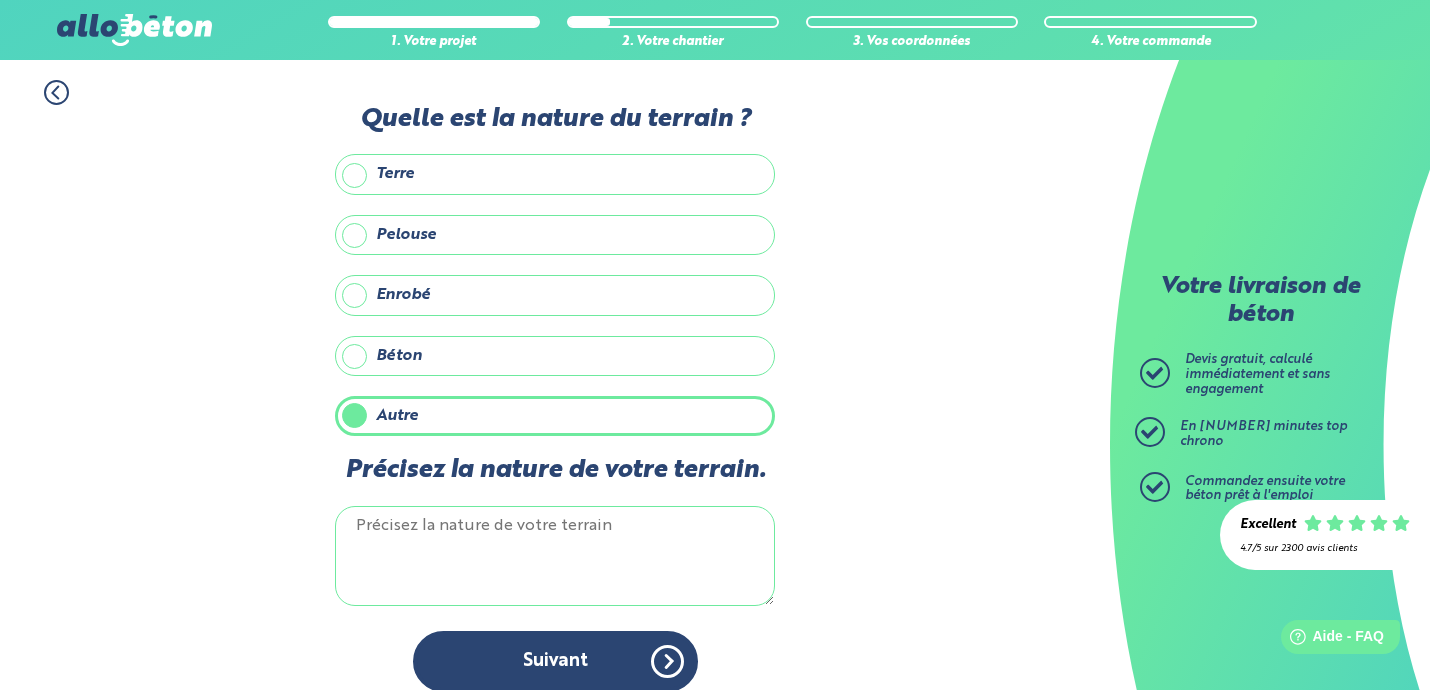 click on "Terre" at bounding box center [555, 174] 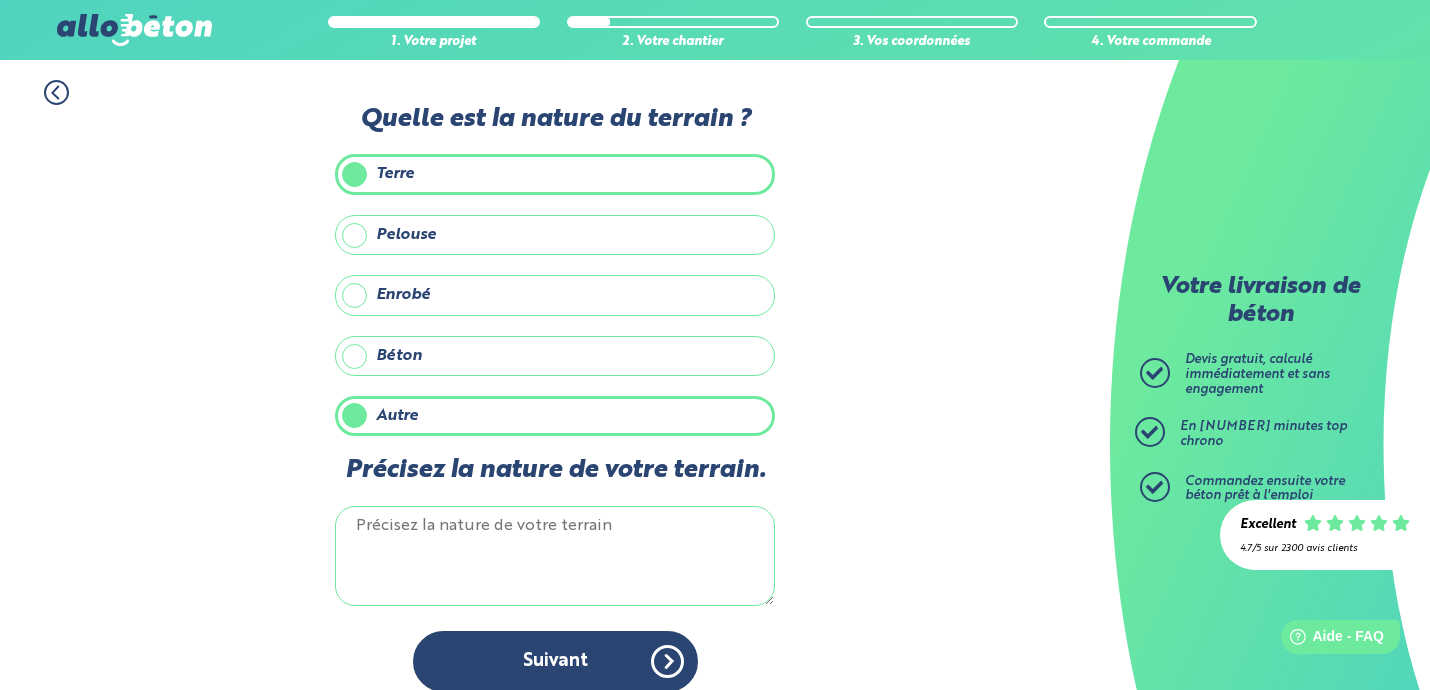 click on "Autre" at bounding box center (555, 416) 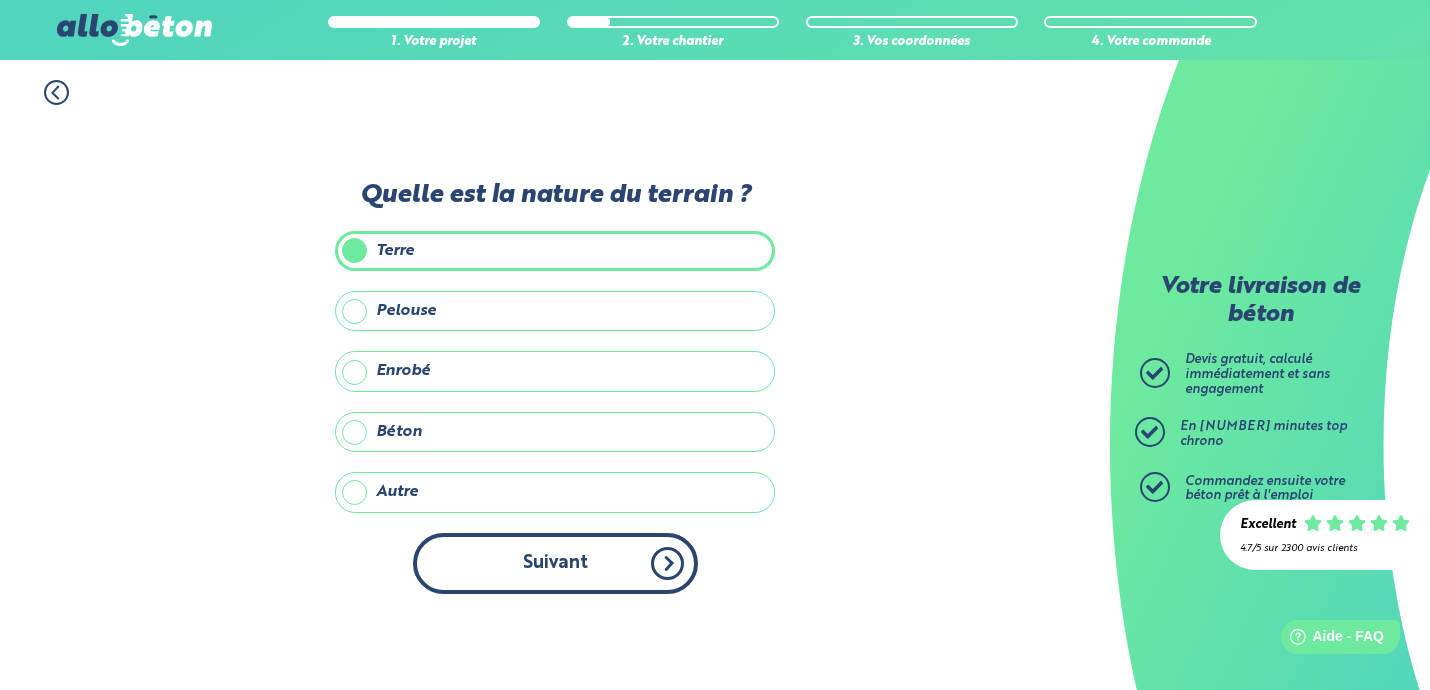 click on "Suivant" at bounding box center [555, 563] 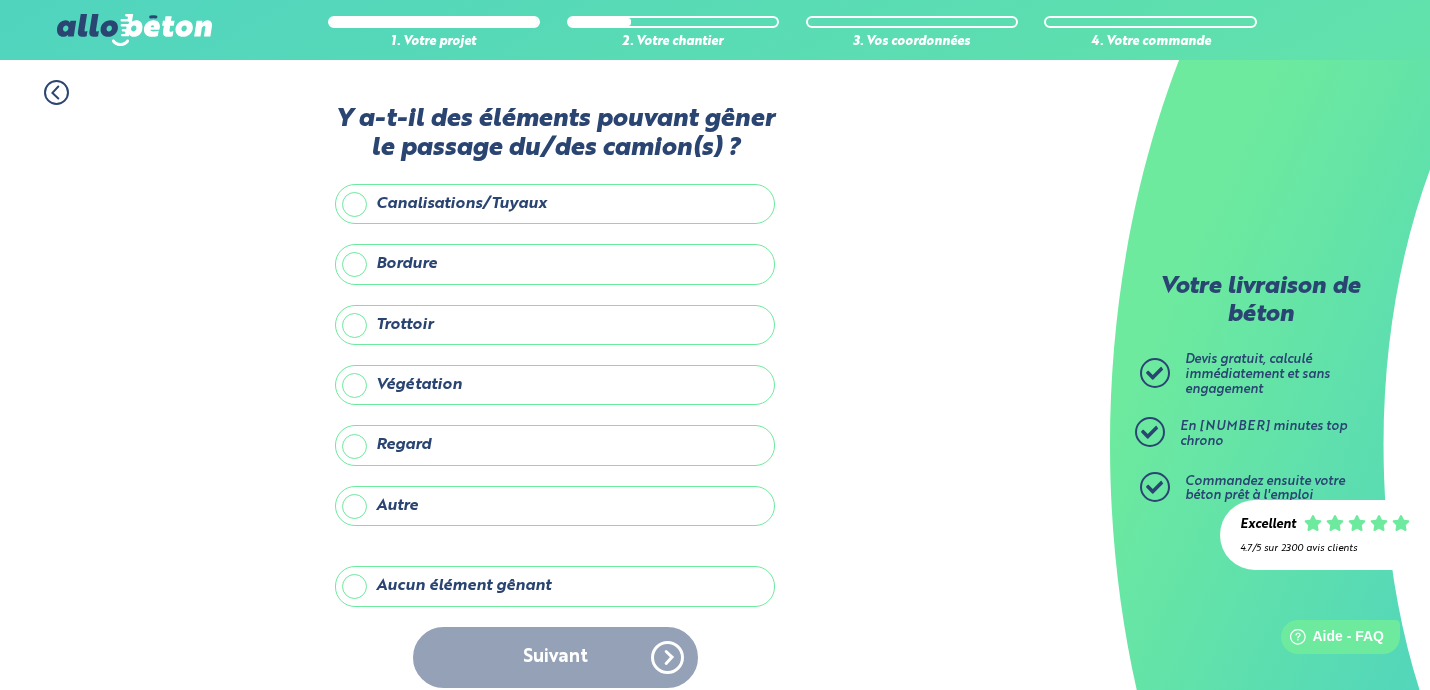 click on "Aucun élément gênant" at bounding box center (555, 586) 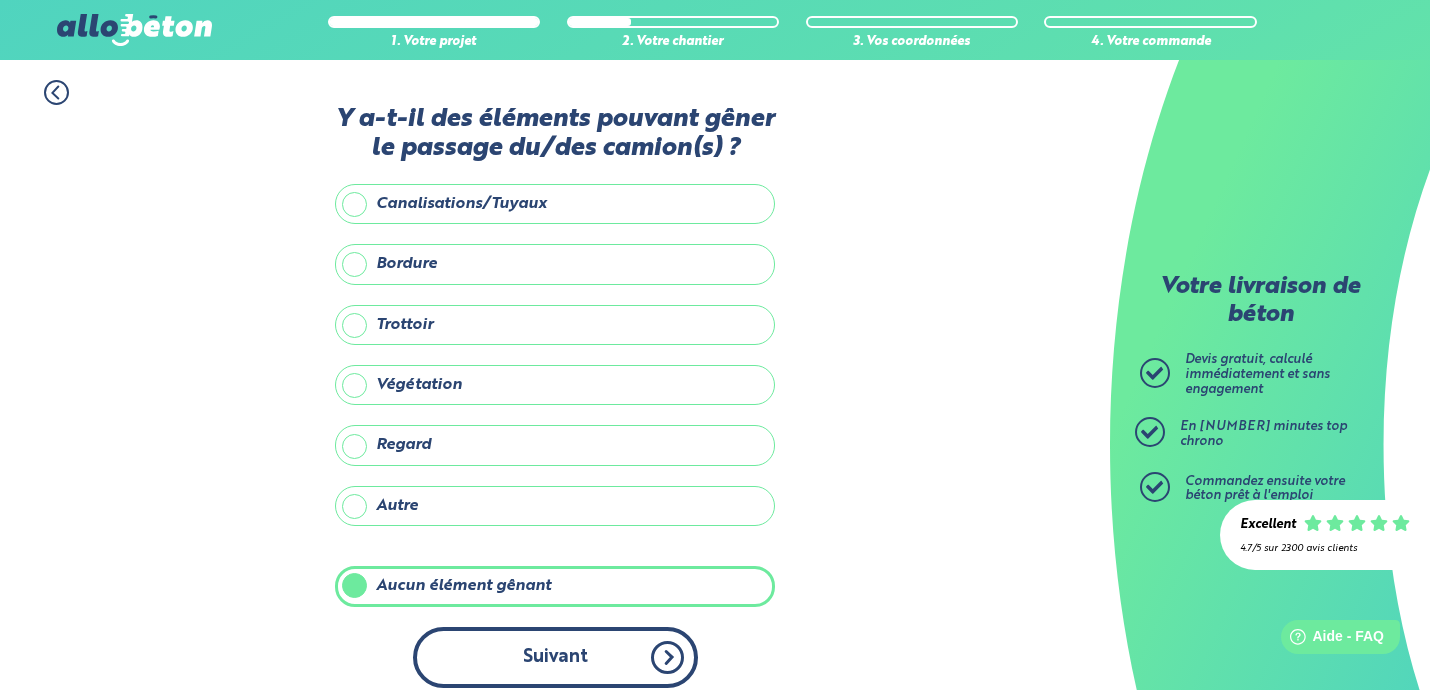 click on "Suivant" at bounding box center [555, 657] 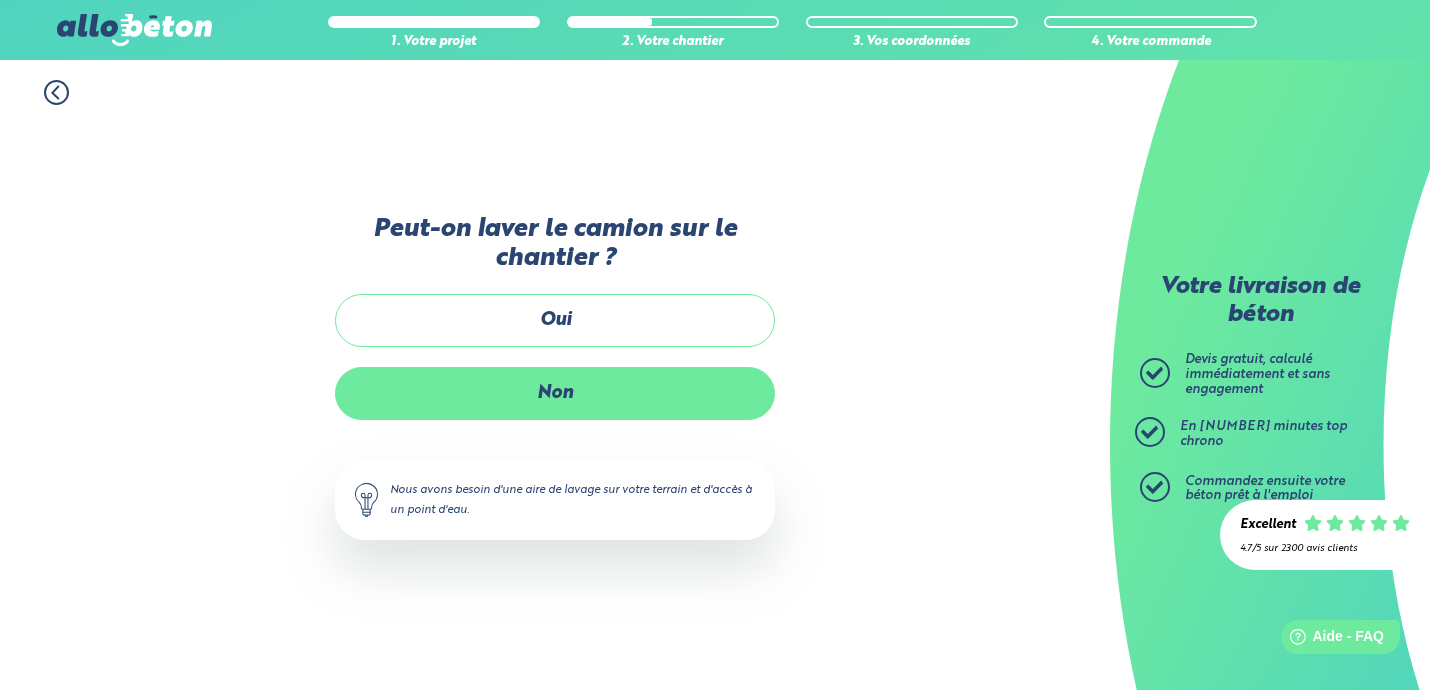 click on "Non" at bounding box center [555, 393] 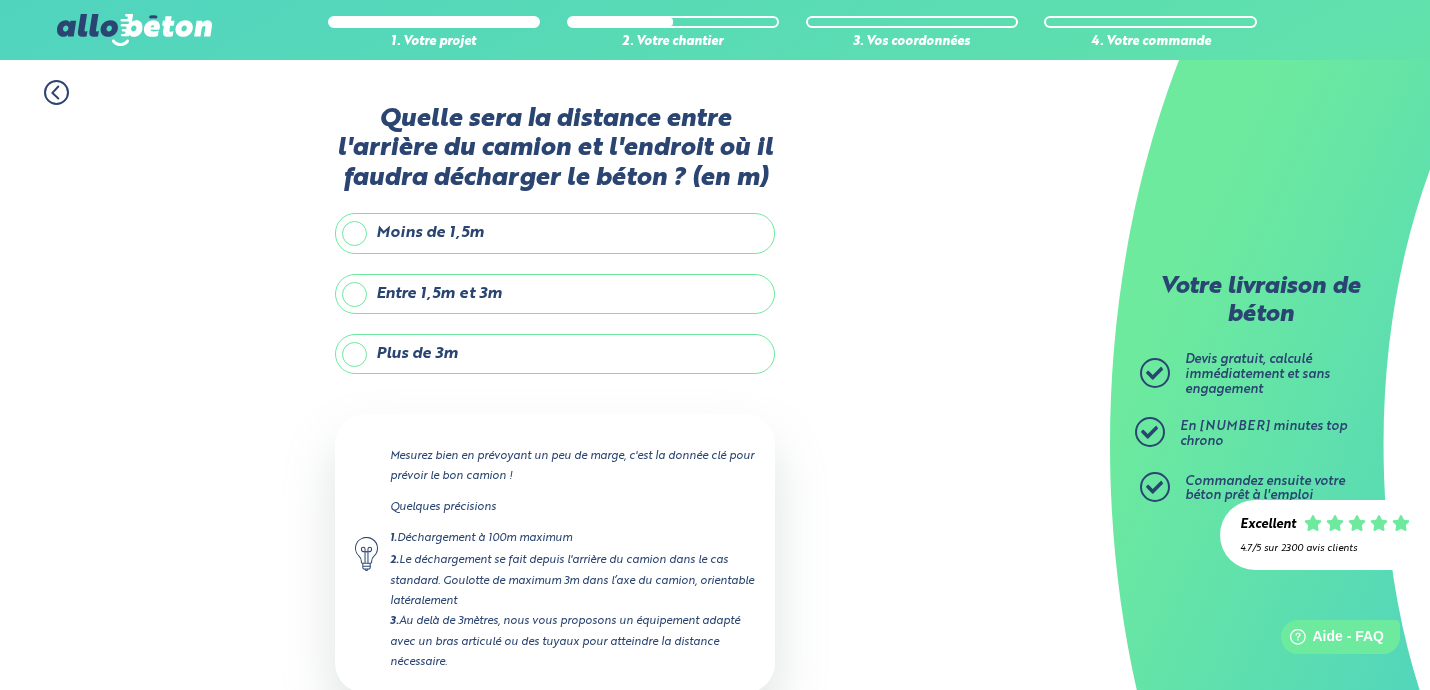 click on "Plus de 3m" at bounding box center (555, 354) 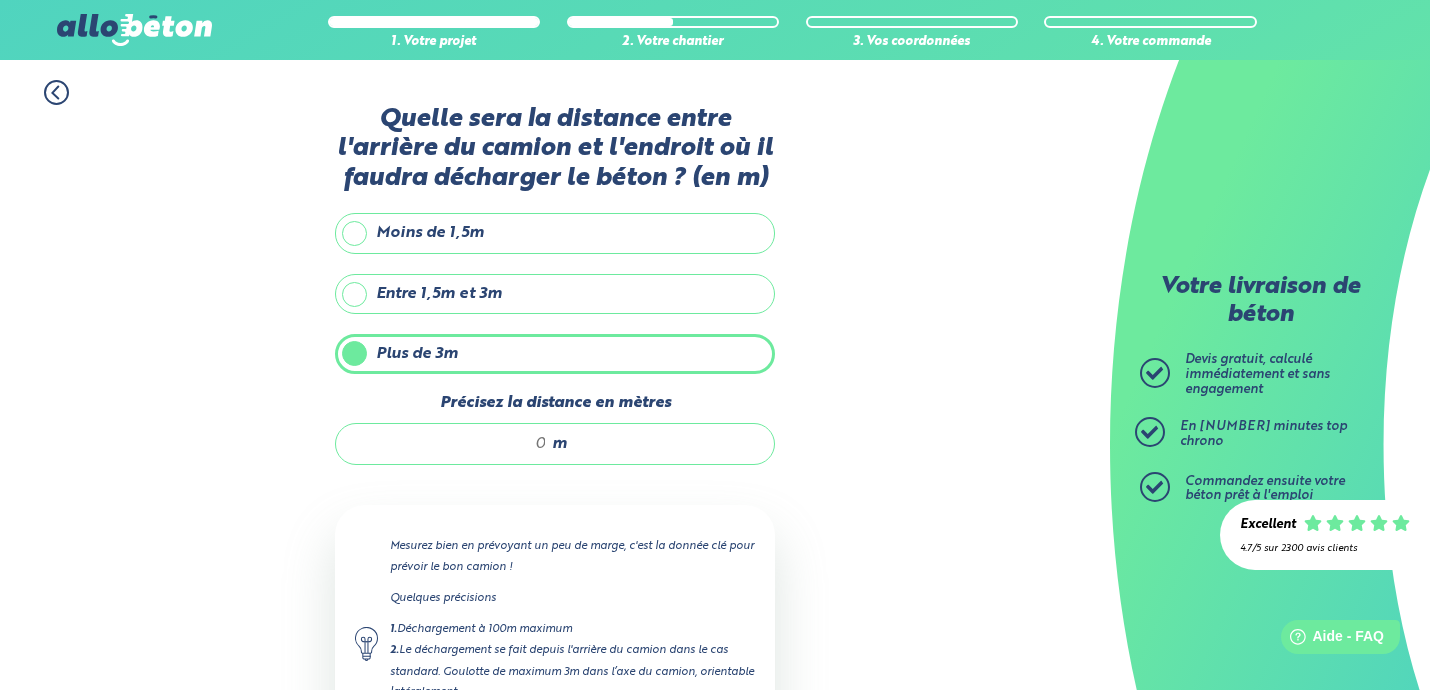 click on "Précisez la distance en mètres" at bounding box center [451, 444] 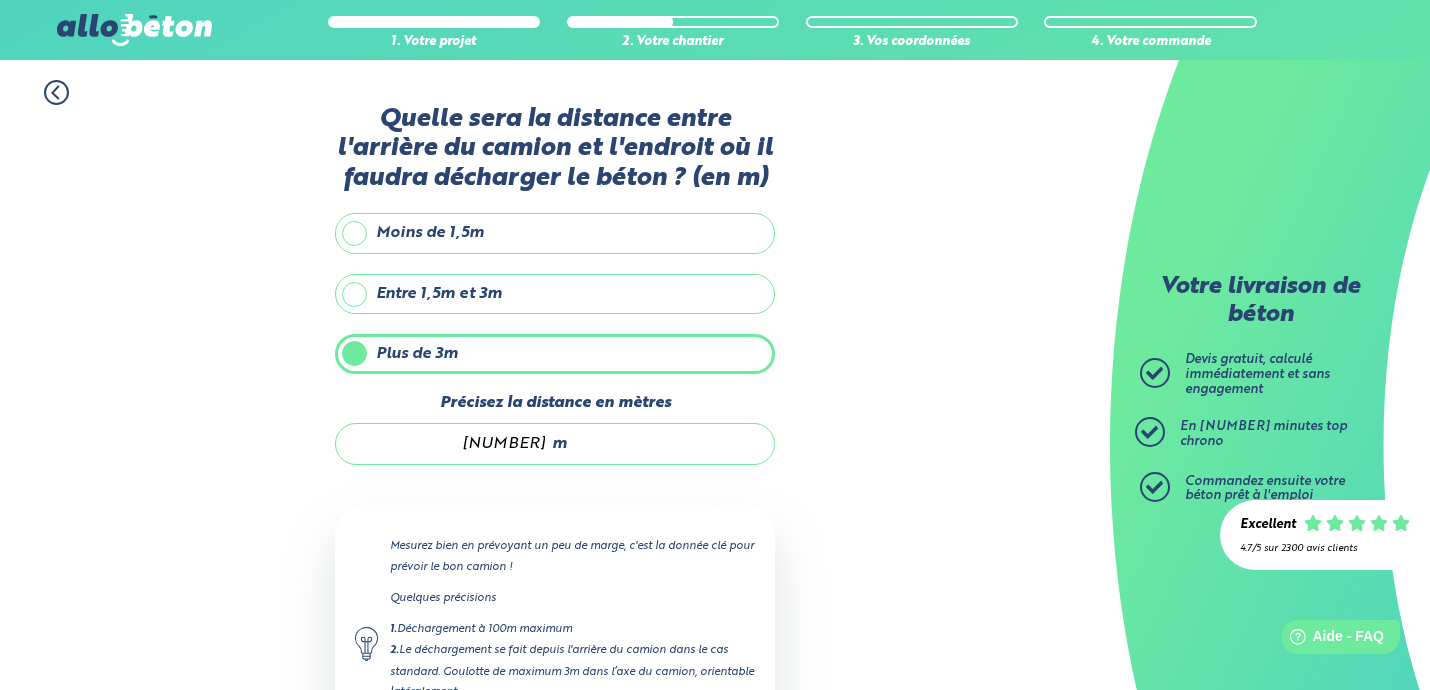 type on "[NUMBER]" 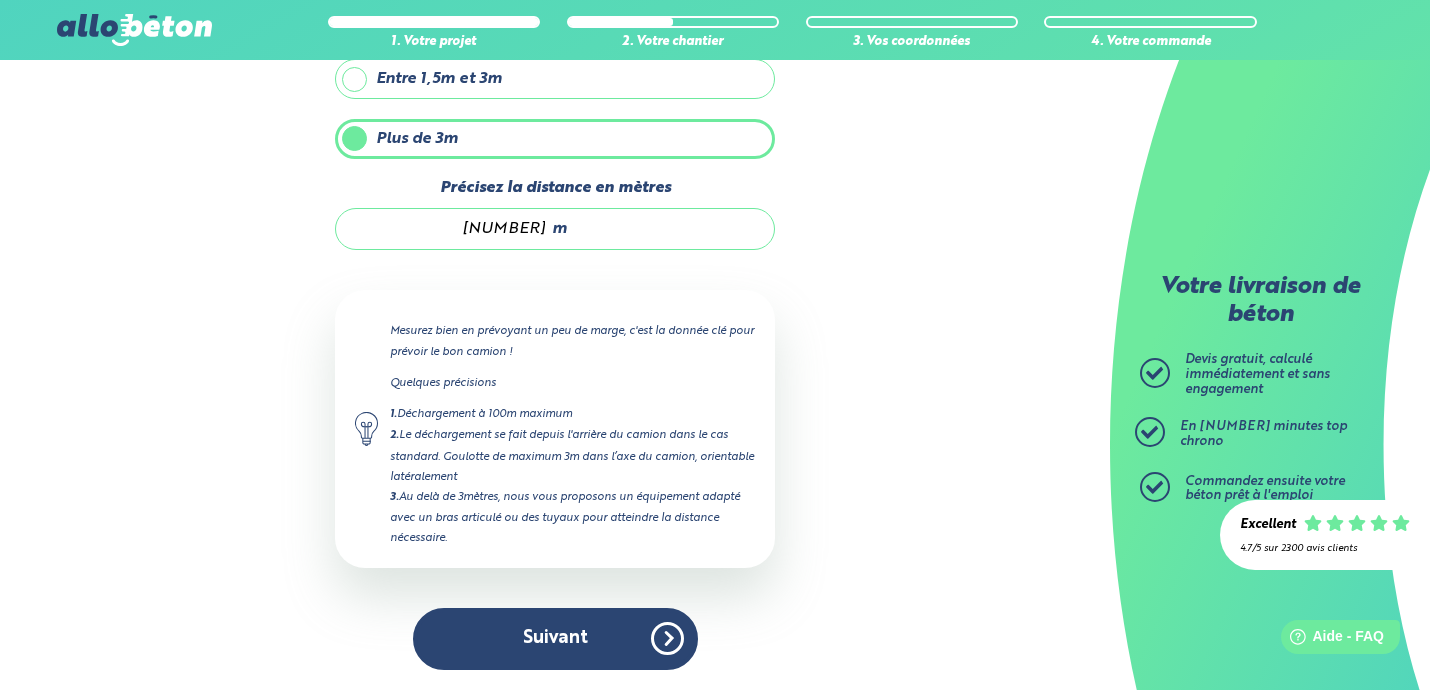 scroll, scrollTop: 215, scrollLeft: 0, axis: vertical 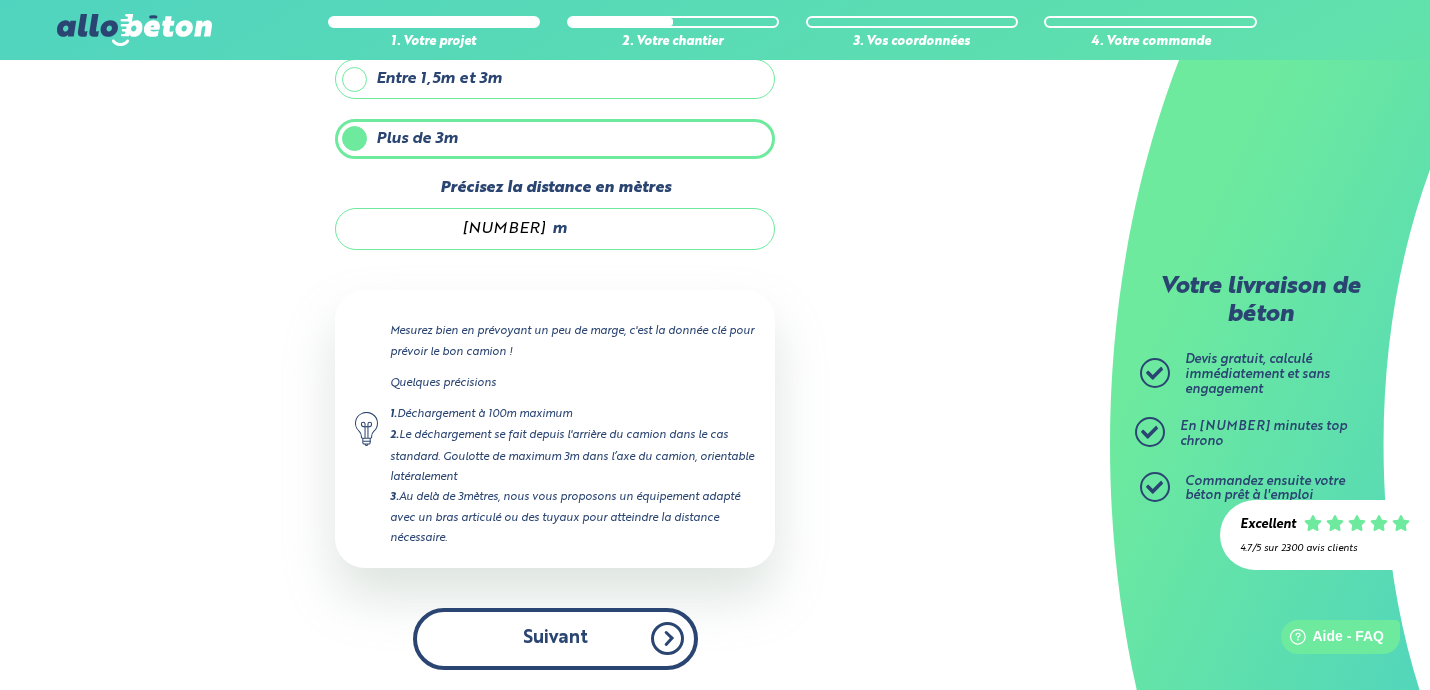 click on "Suivant" at bounding box center (555, 638) 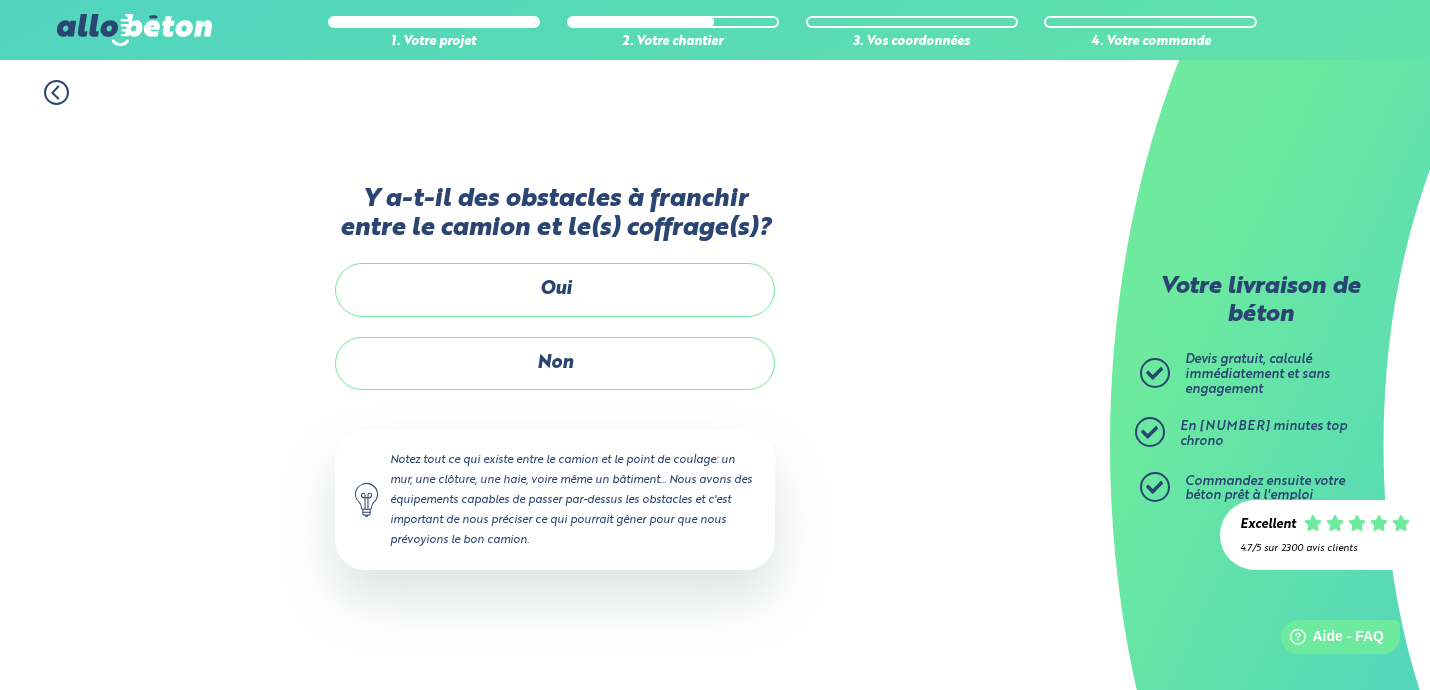 scroll, scrollTop: 0, scrollLeft: 0, axis: both 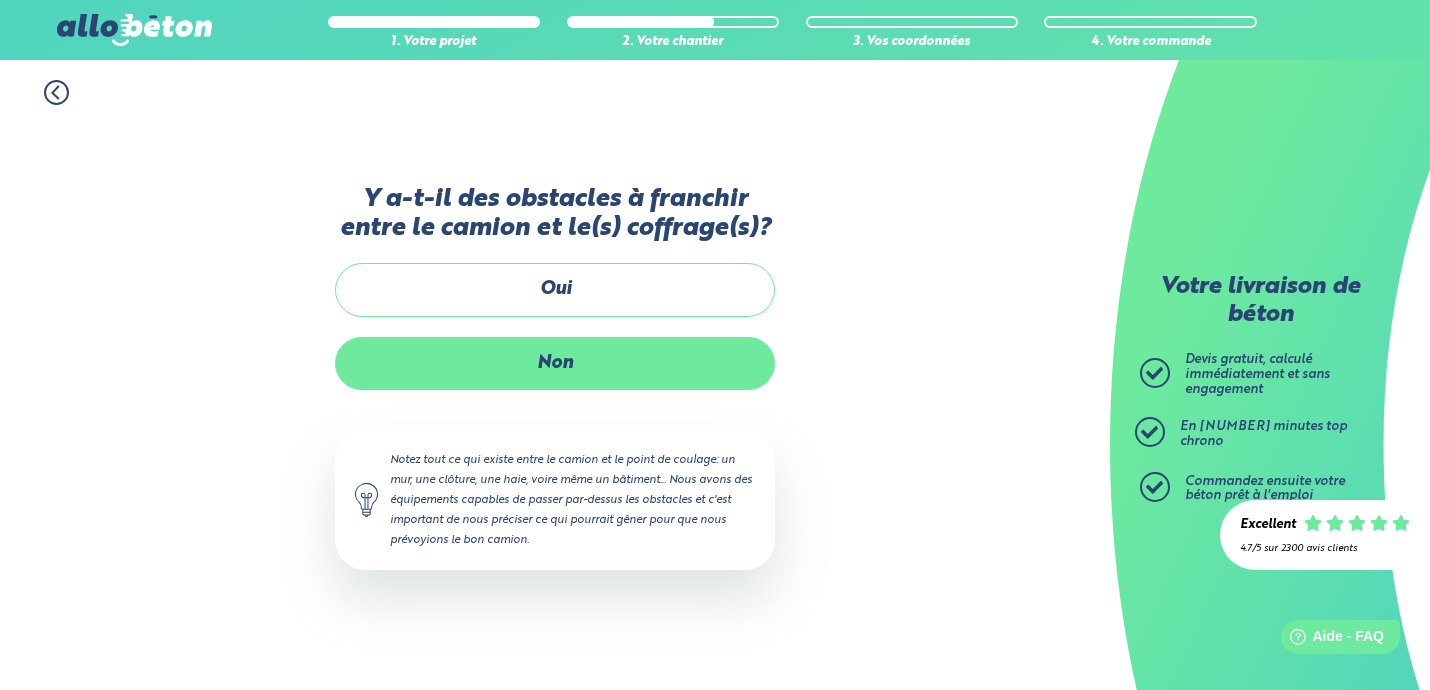 click on "Non" at bounding box center [555, 363] 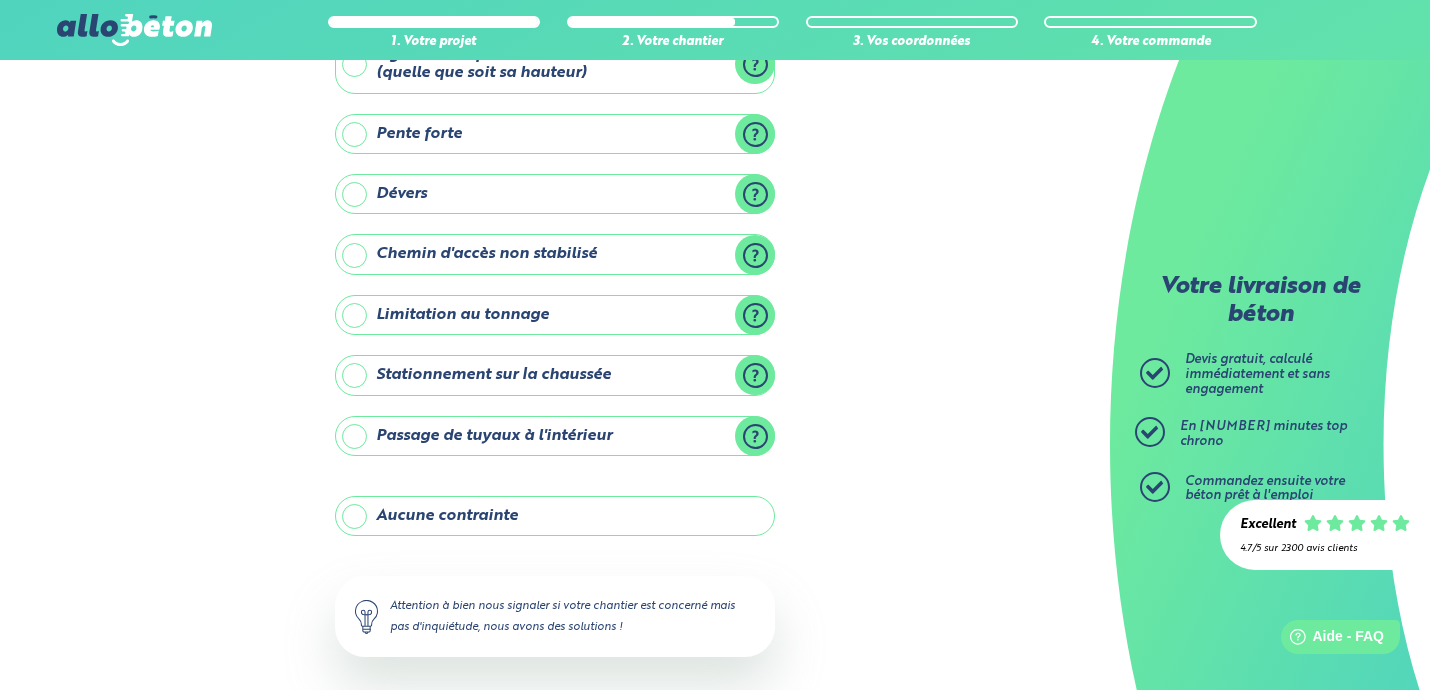 scroll, scrollTop: 161, scrollLeft: 0, axis: vertical 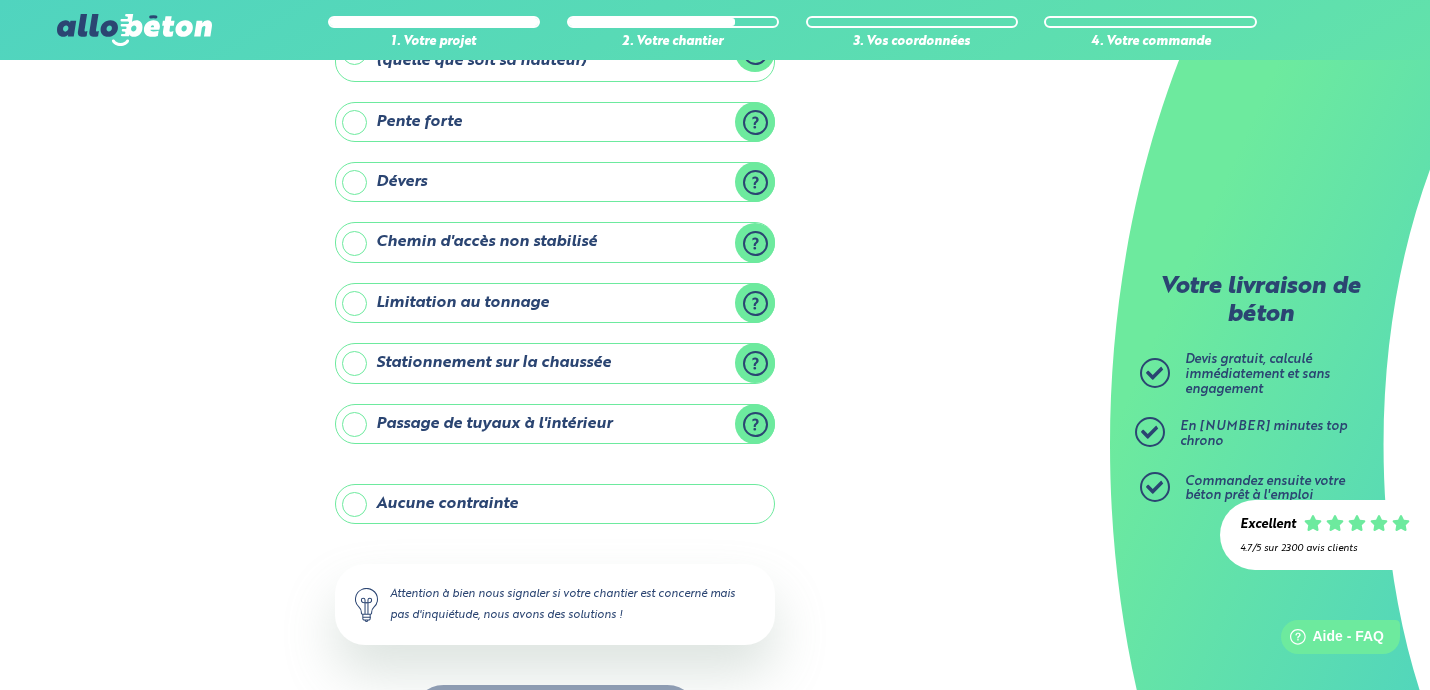 click on "Limitation au tonnage" at bounding box center (555, 303) 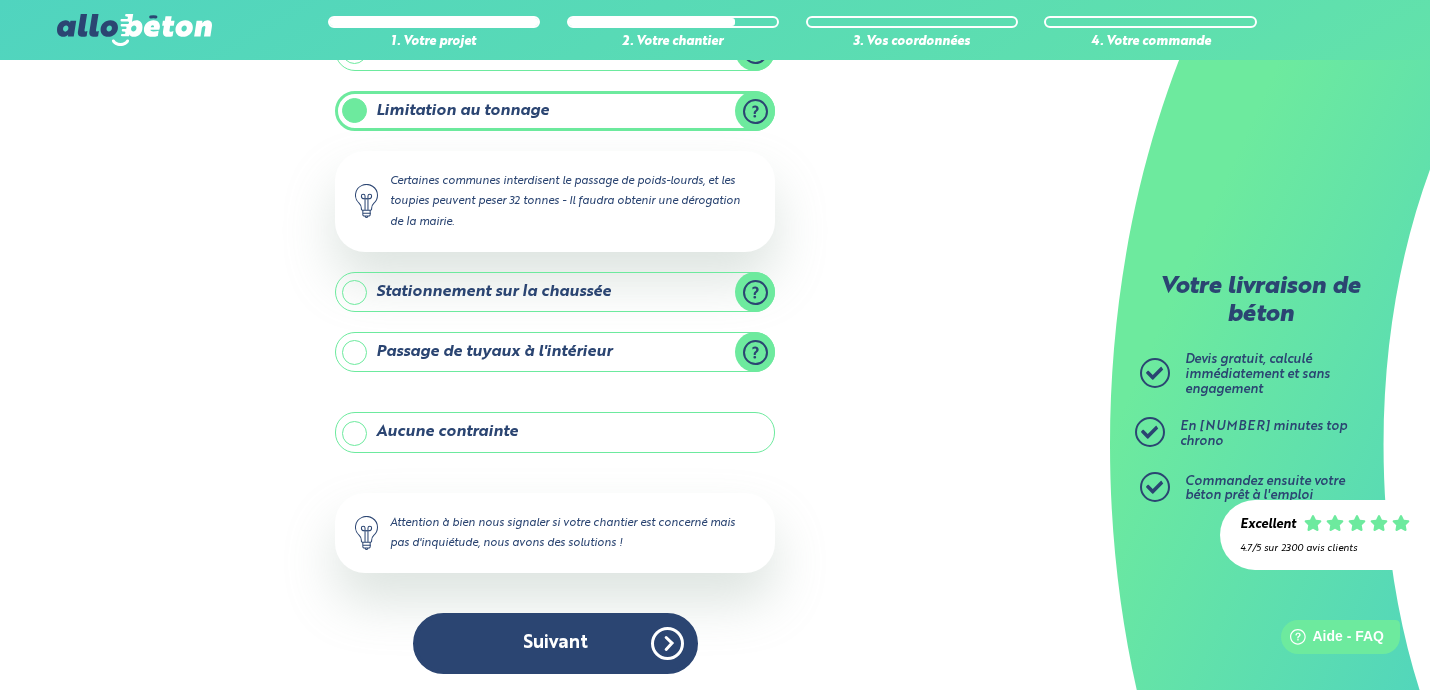 scroll, scrollTop: 352, scrollLeft: 0, axis: vertical 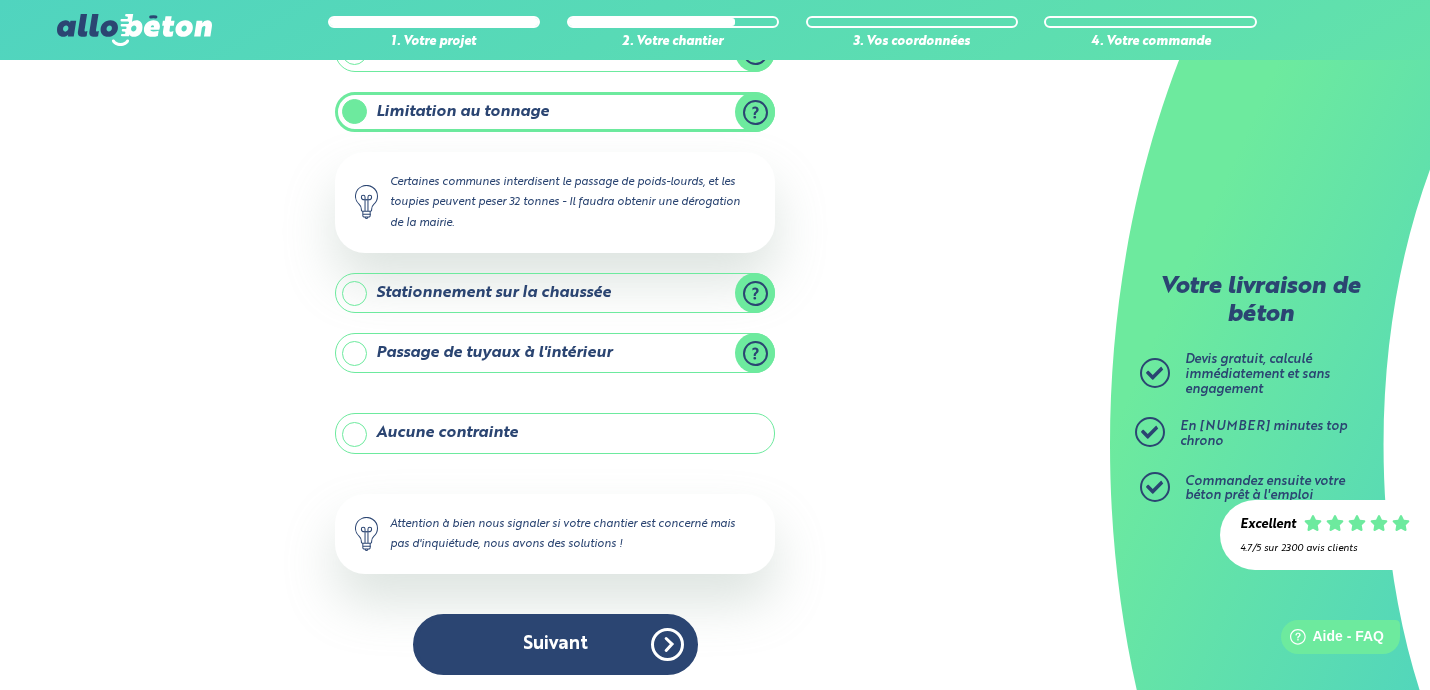 click on "Aucune contrainte" at bounding box center [555, 433] 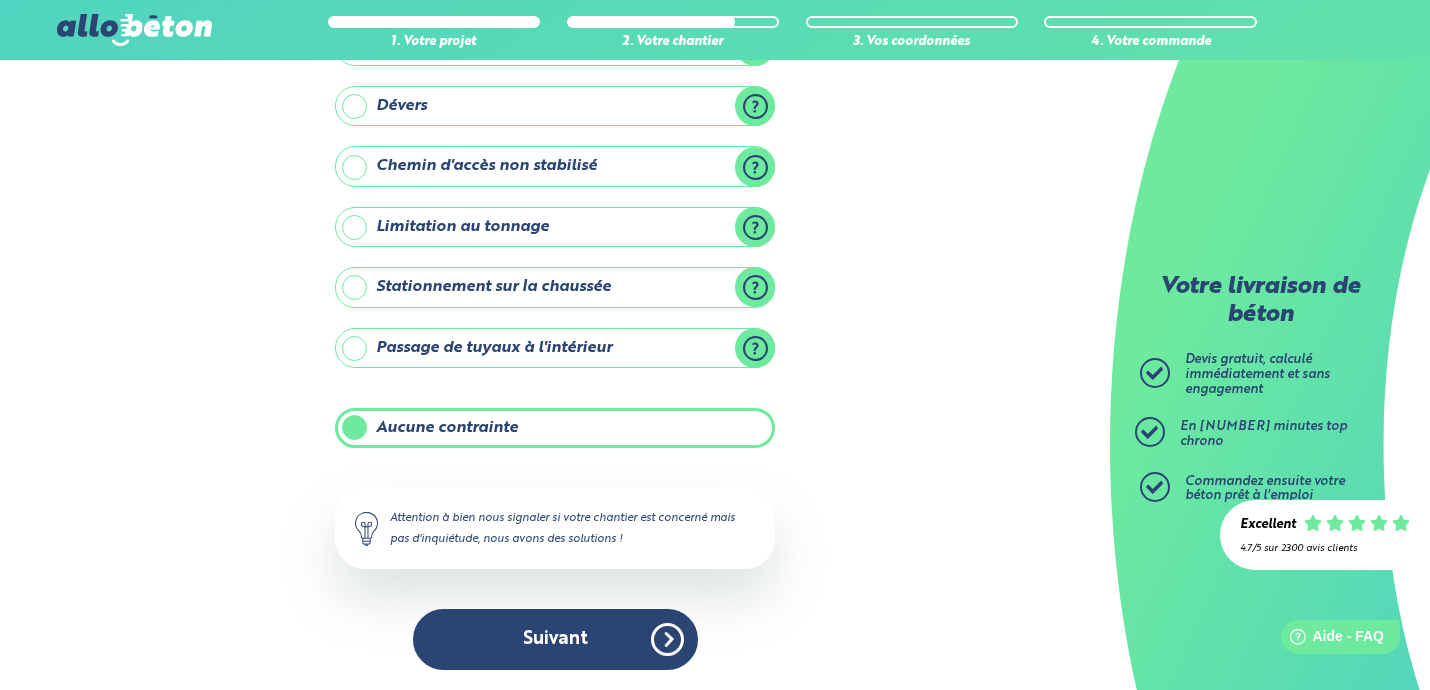 scroll, scrollTop: 232, scrollLeft: 0, axis: vertical 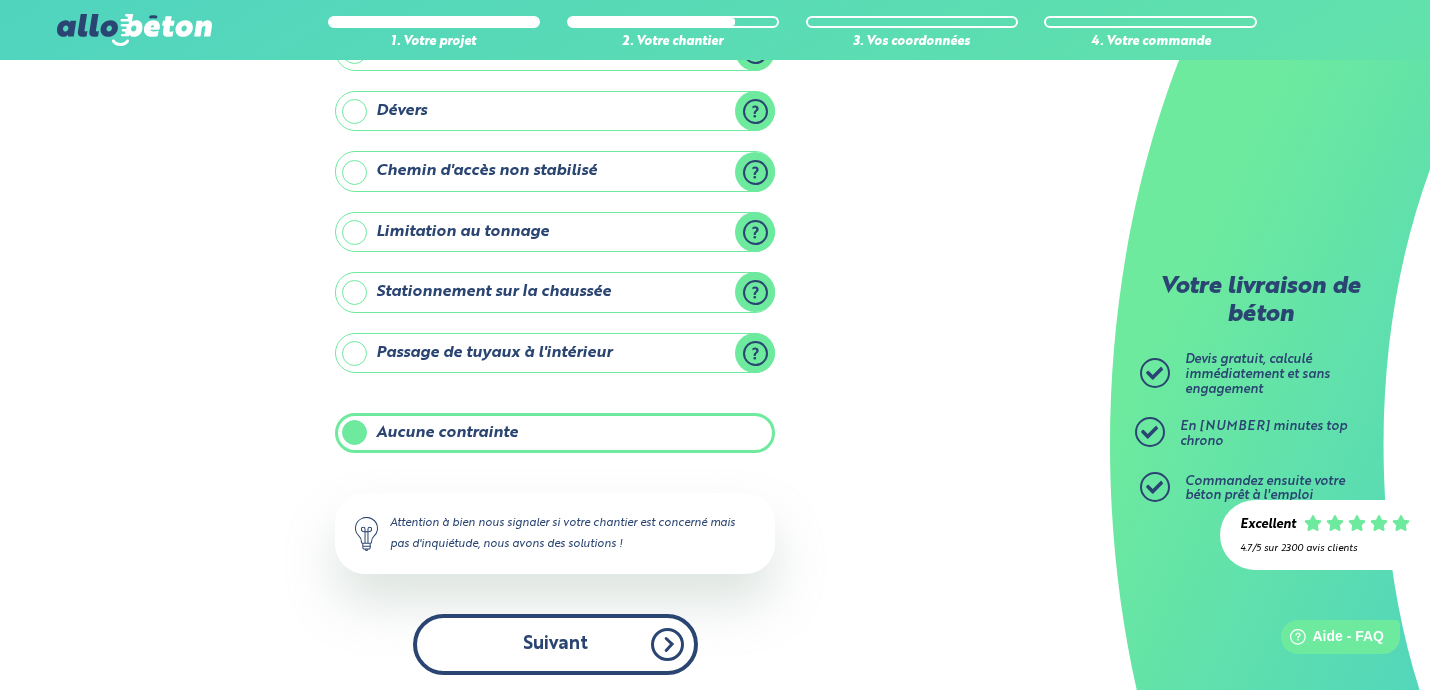 click on "Suivant" at bounding box center [555, 644] 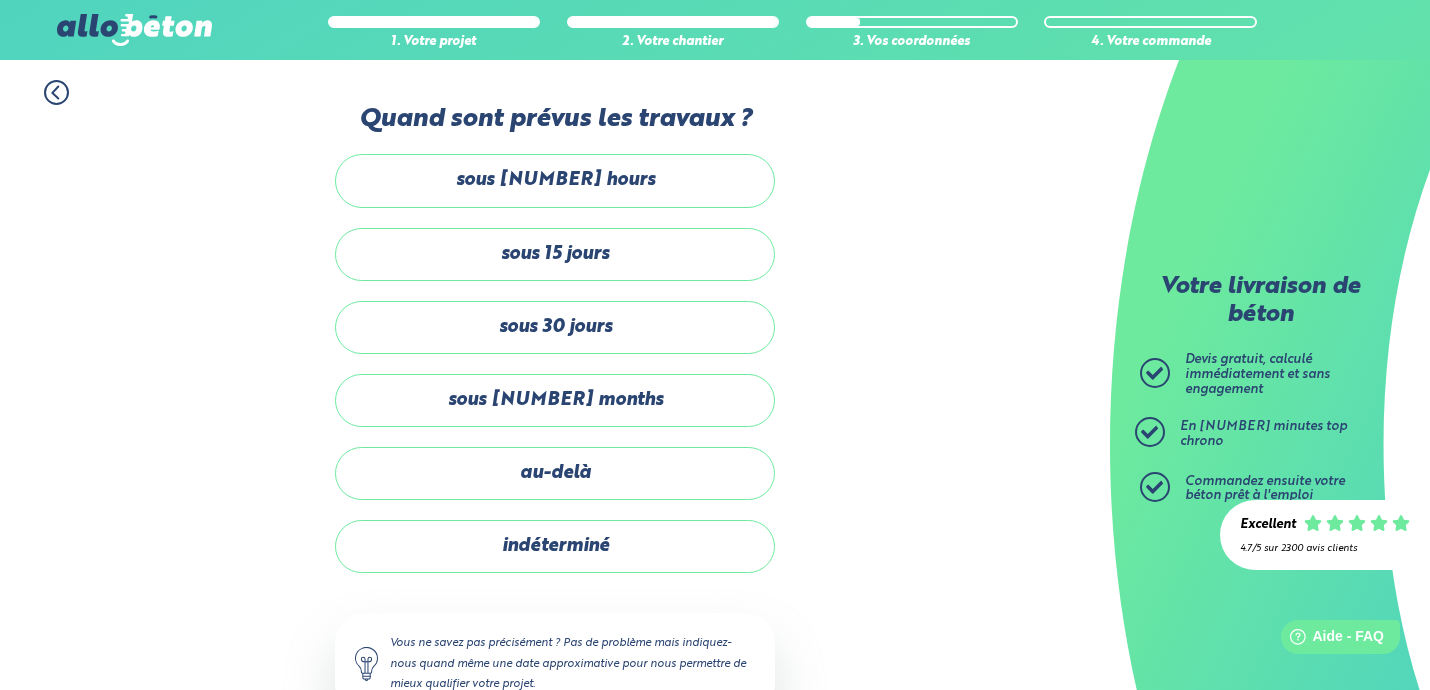 scroll, scrollTop: 0, scrollLeft: 0, axis: both 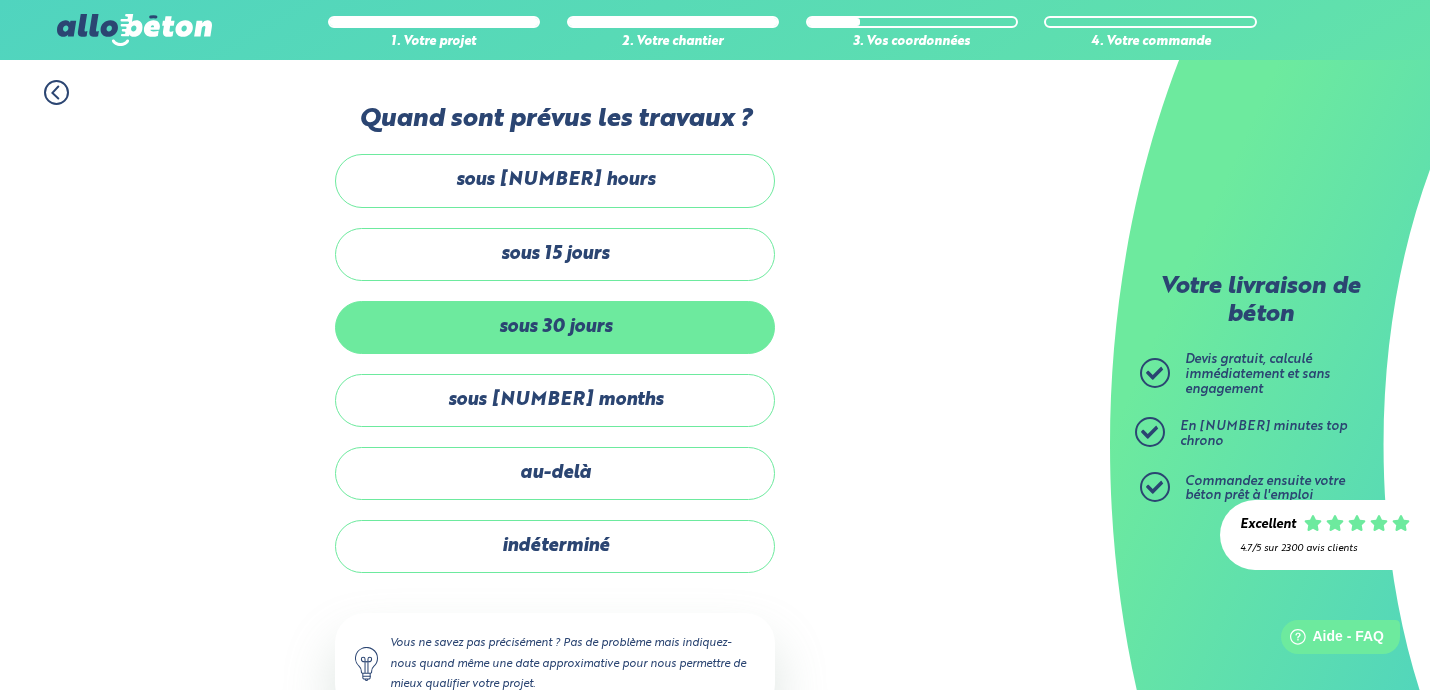 click on "sous 30 jours" at bounding box center (555, 327) 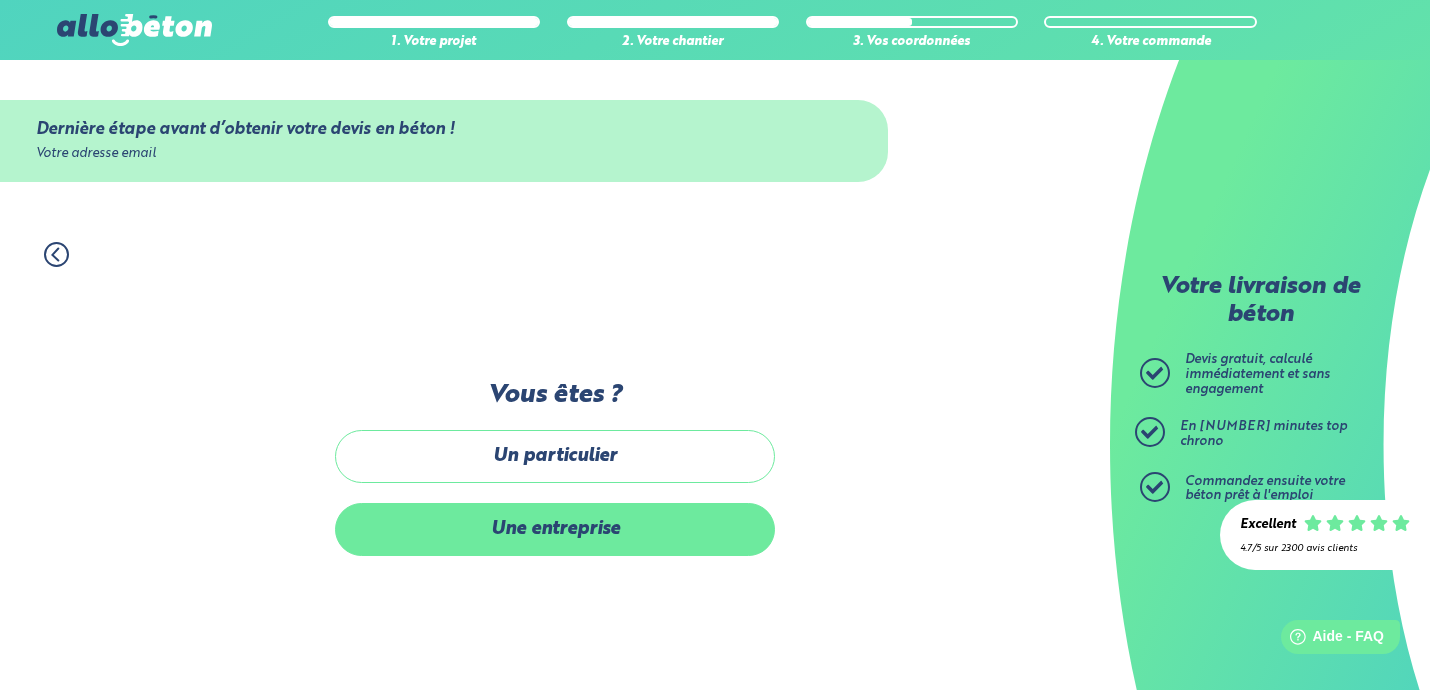 click on "Une entreprise" at bounding box center (555, 529) 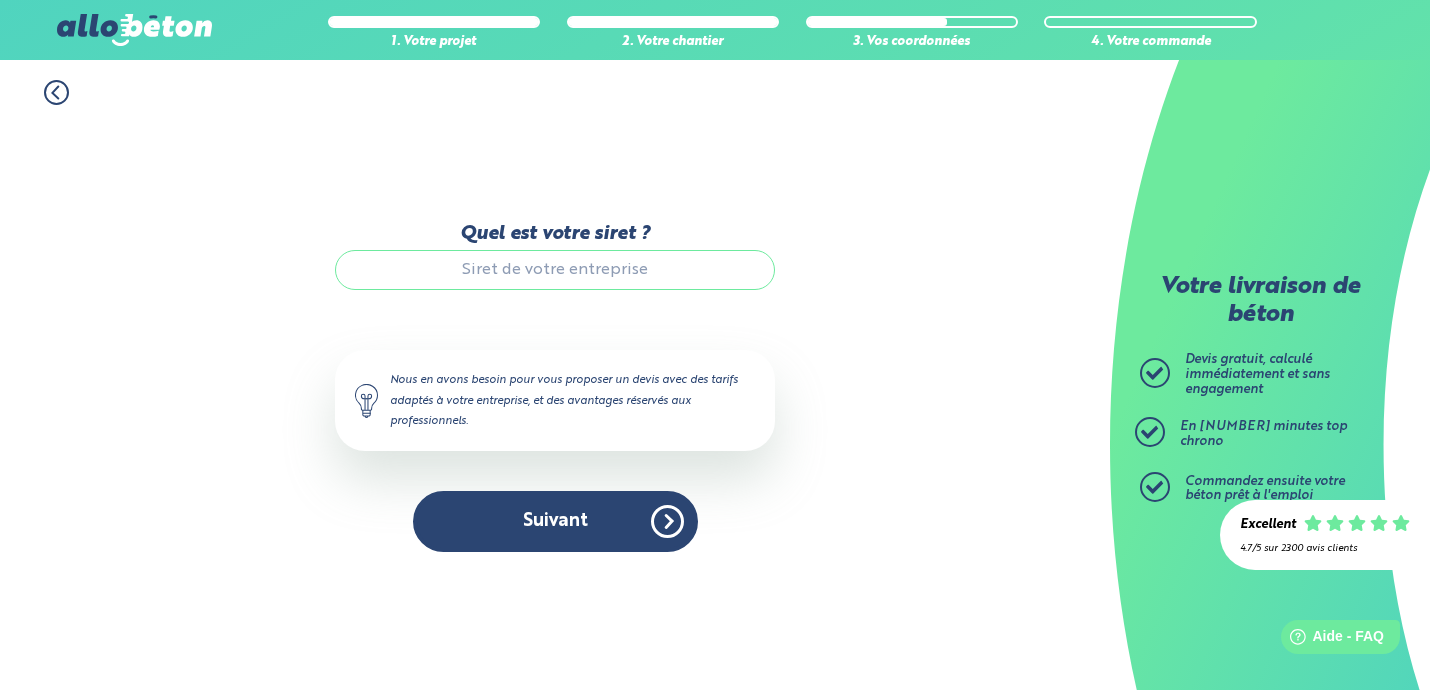 click on "Quel est votre siret ?" at bounding box center [555, 270] 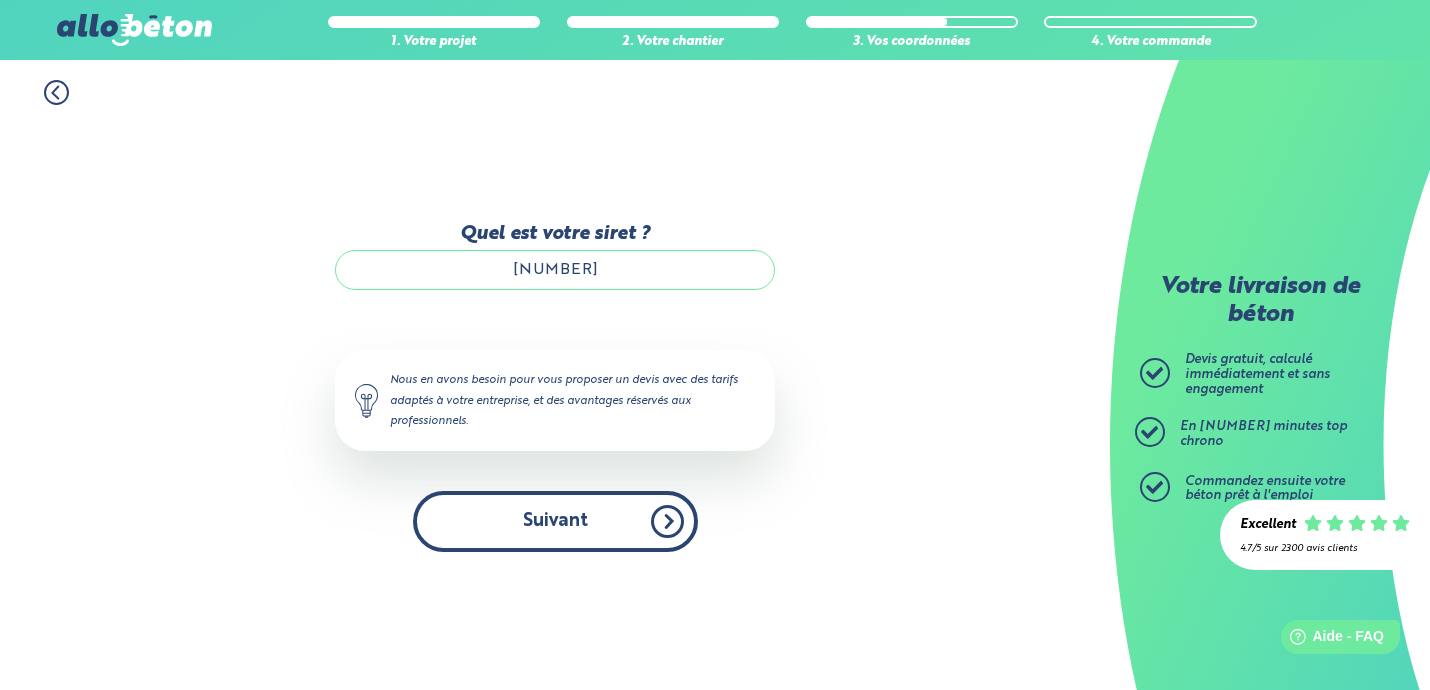 click on "Suivant" at bounding box center (555, 521) 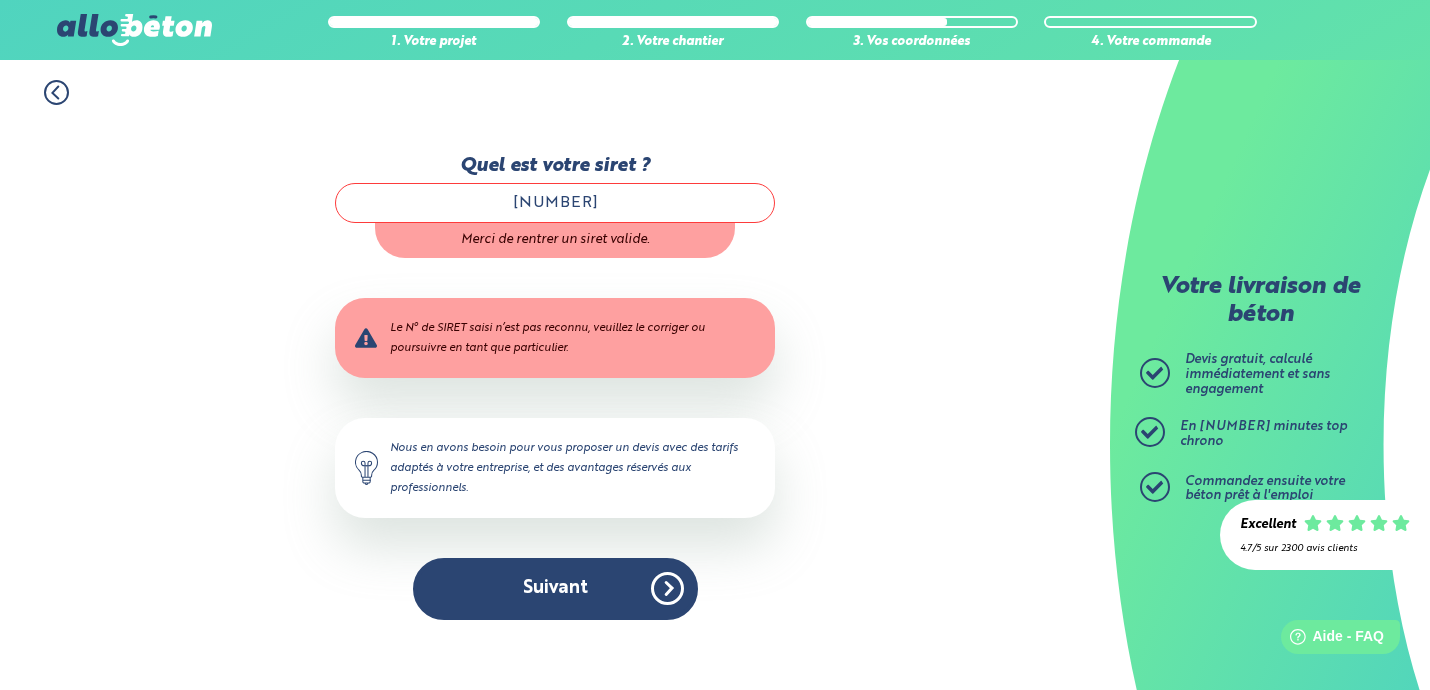 type on "[NUMBER]" 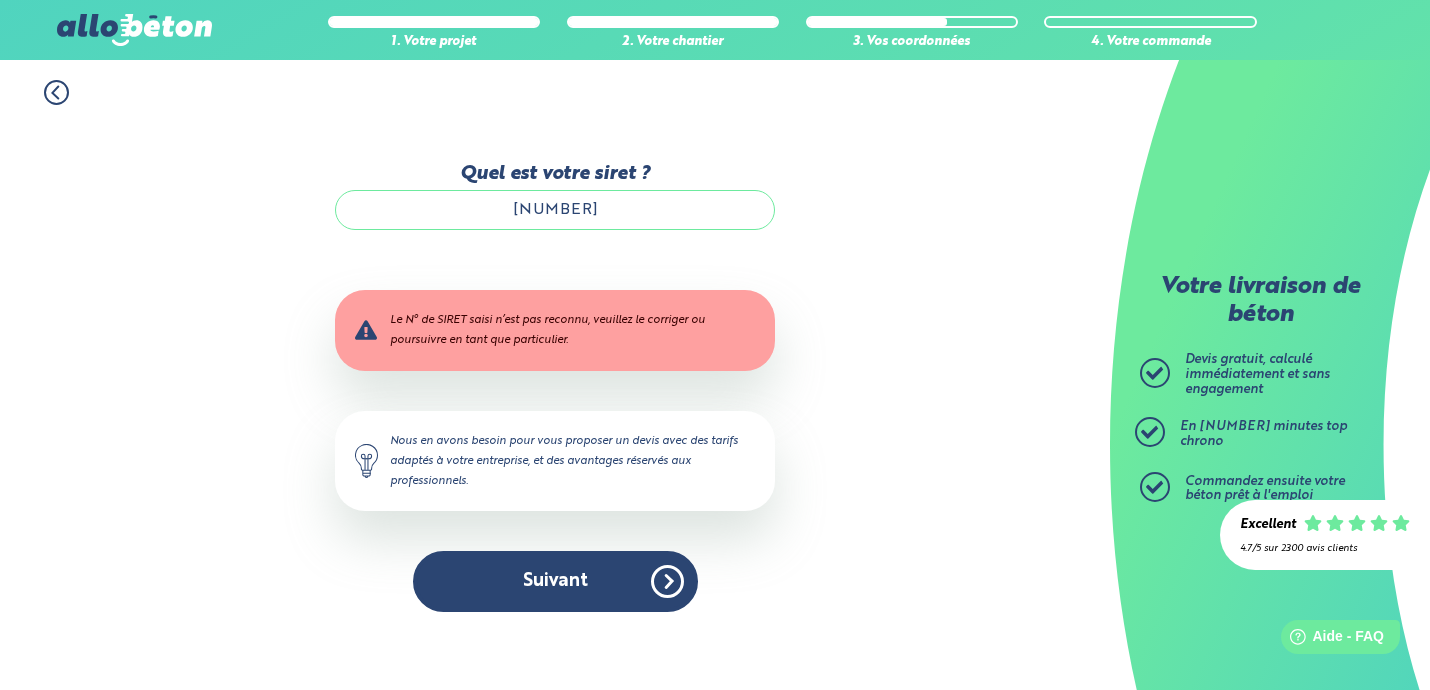 click on "Le N° de SIRET saisi n’est pas reconnu, veuillez le corriger ou poursuivre en tant que particulier." at bounding box center [555, 387] 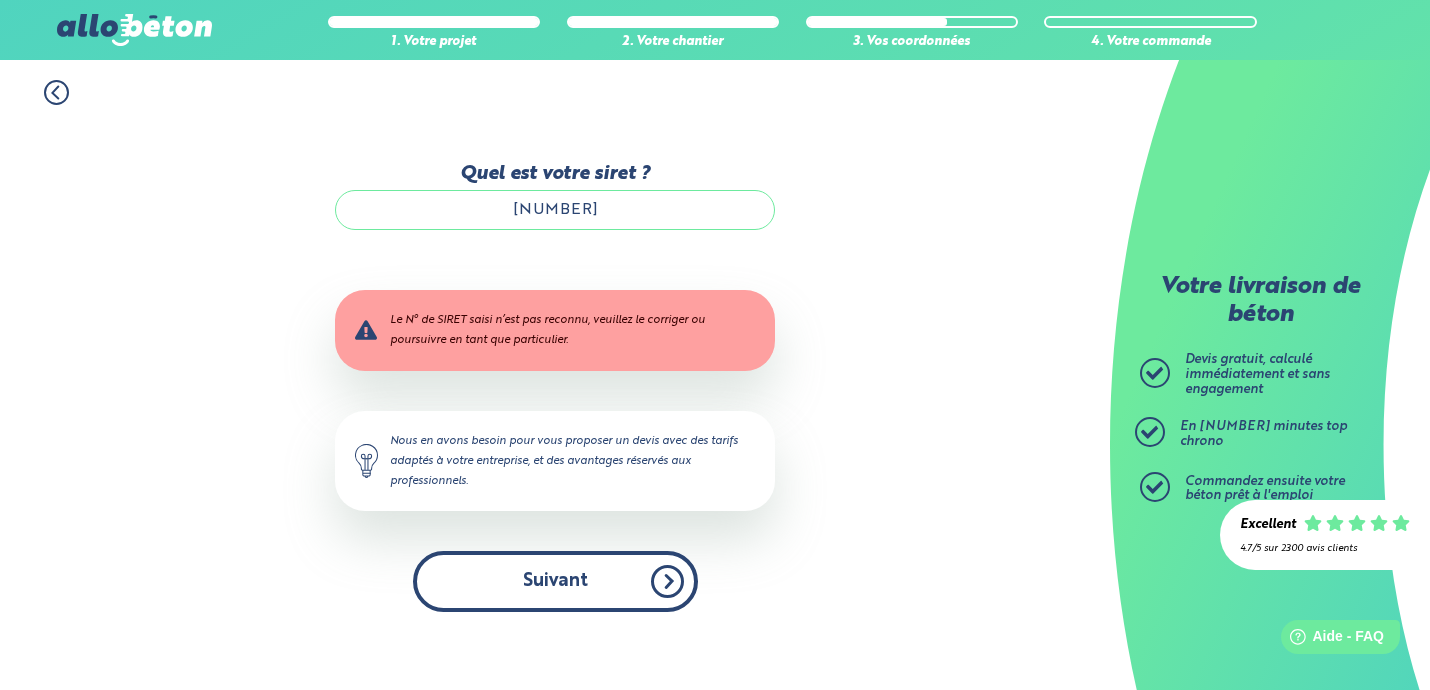 click on "Suivant" at bounding box center [555, 581] 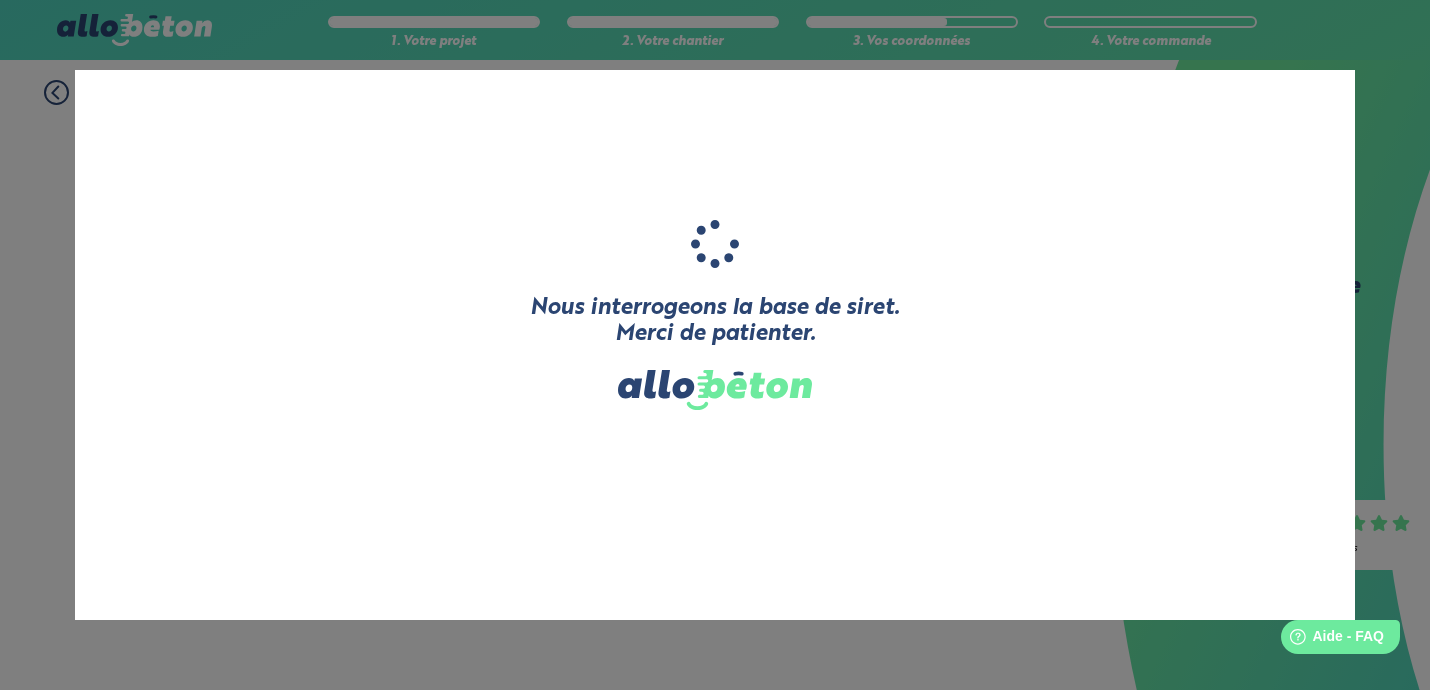 type on "DSS CV" 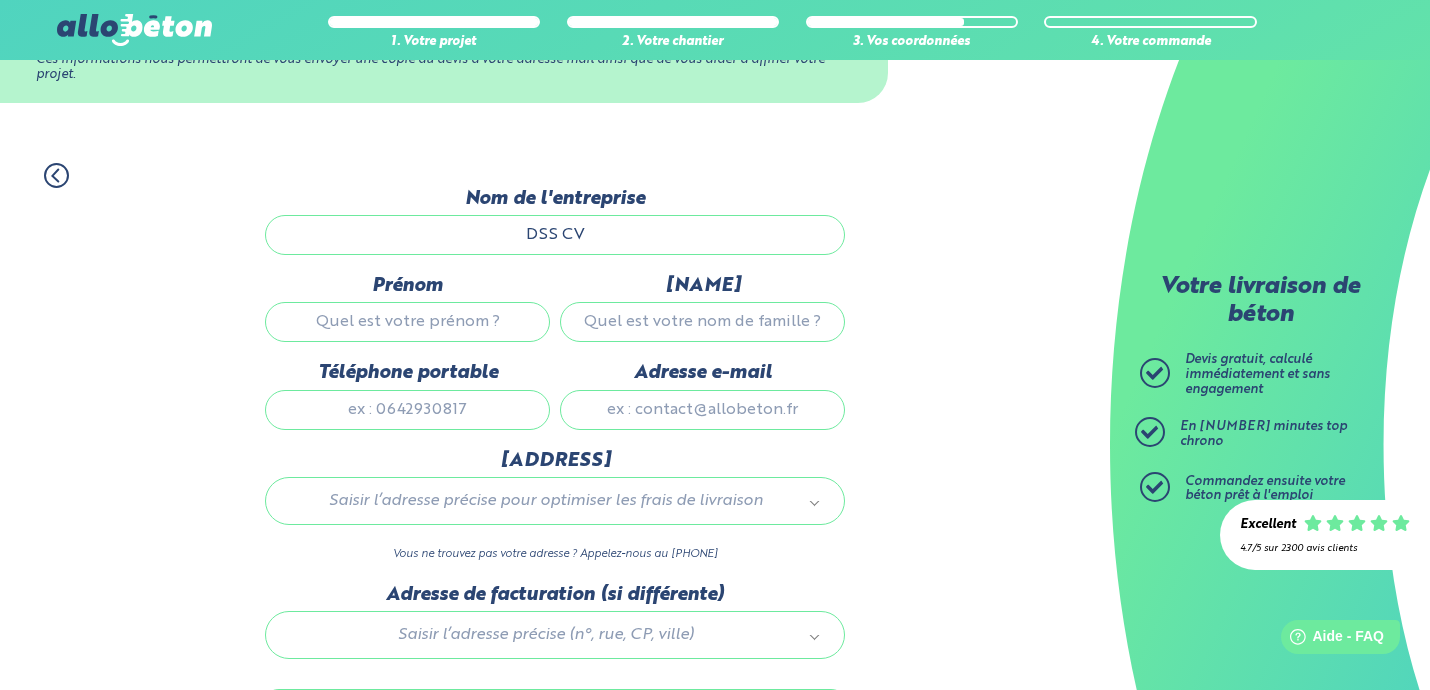 scroll, scrollTop: 98, scrollLeft: 0, axis: vertical 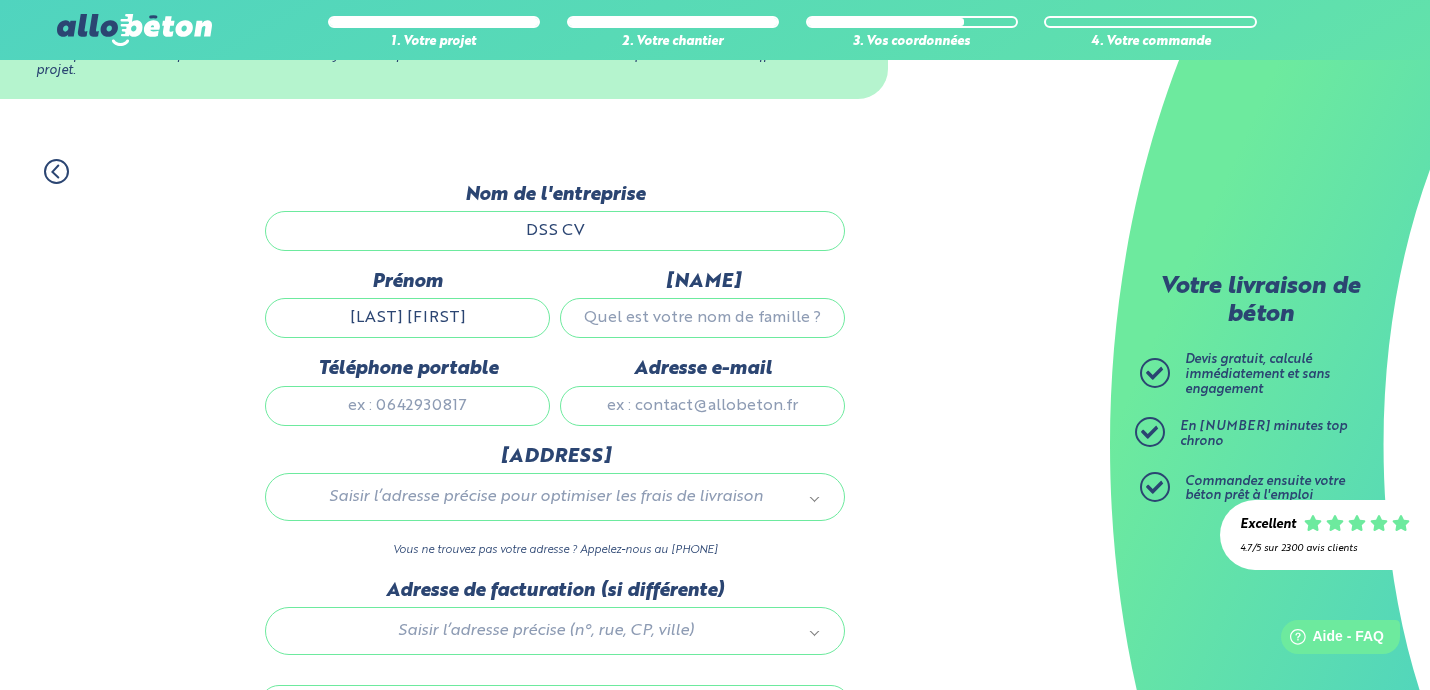 type on "[LAST] [FIRST]" 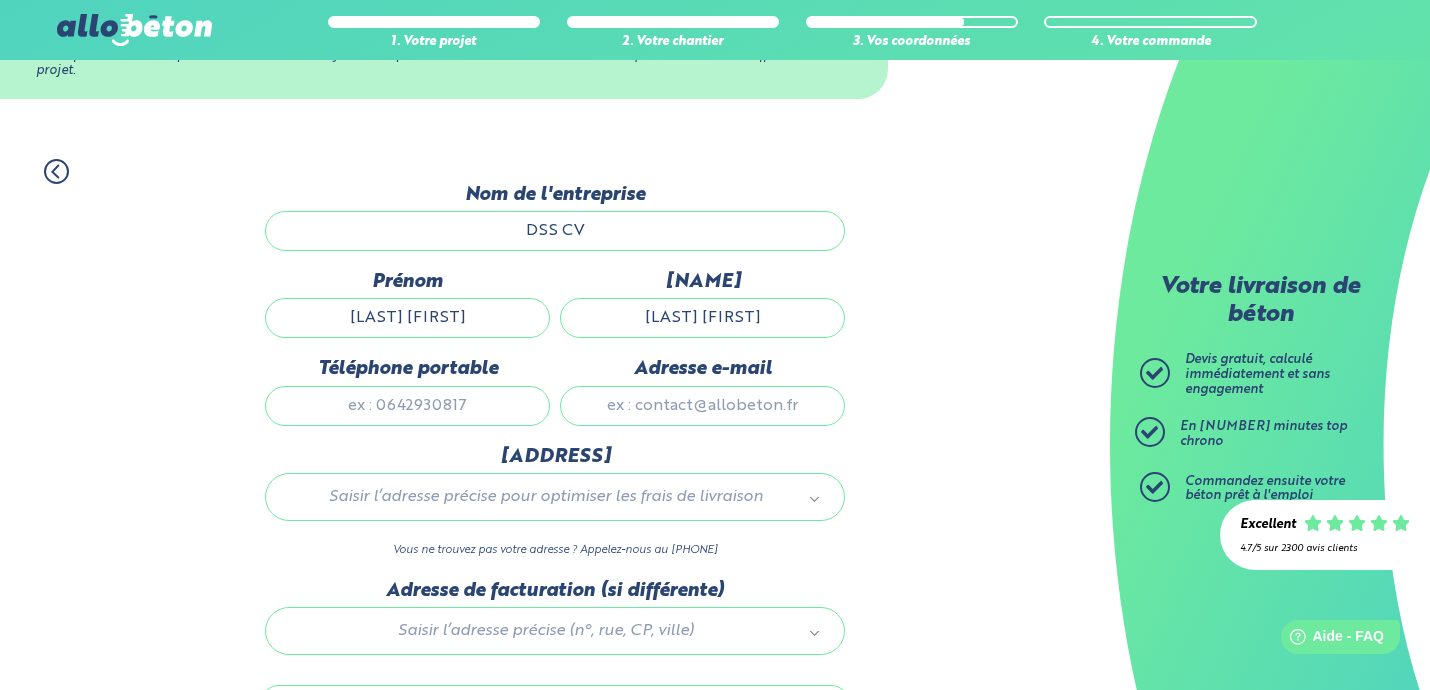 type on "[LAST] [FIRST]" 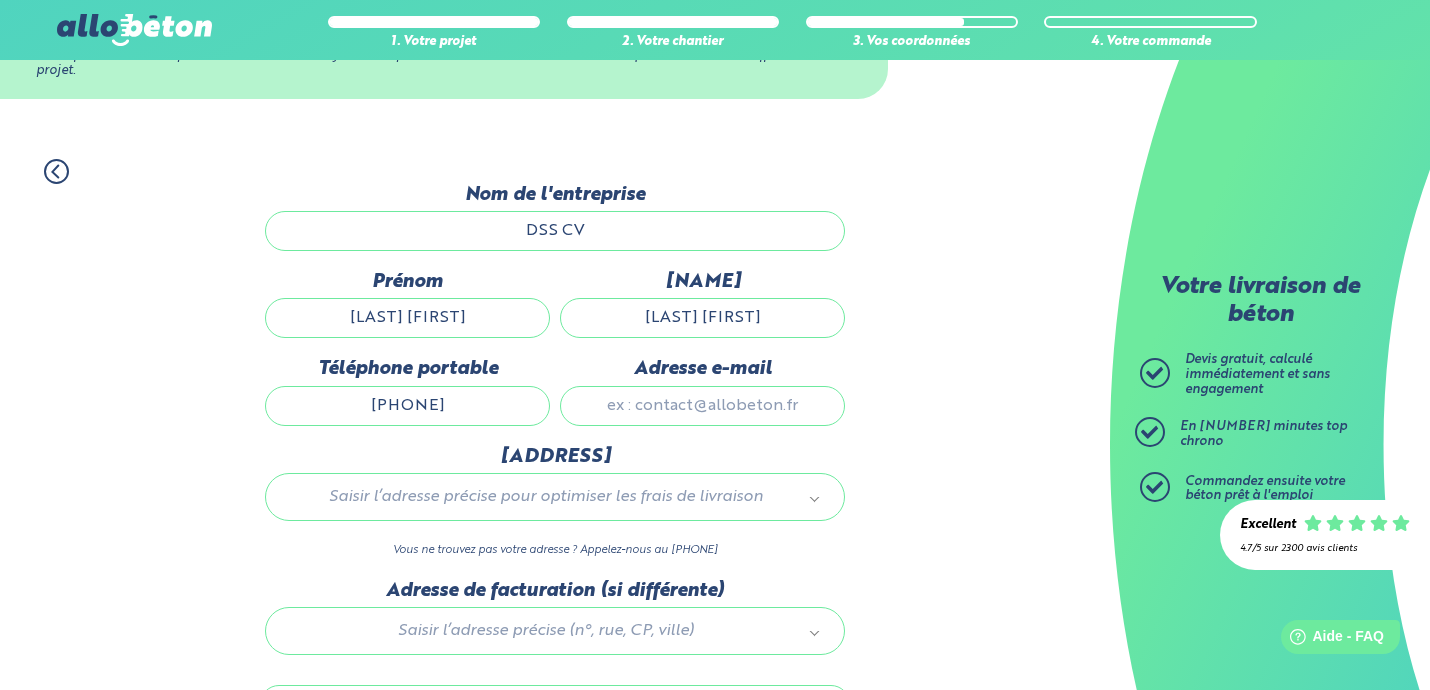 type on "[PHONE]" 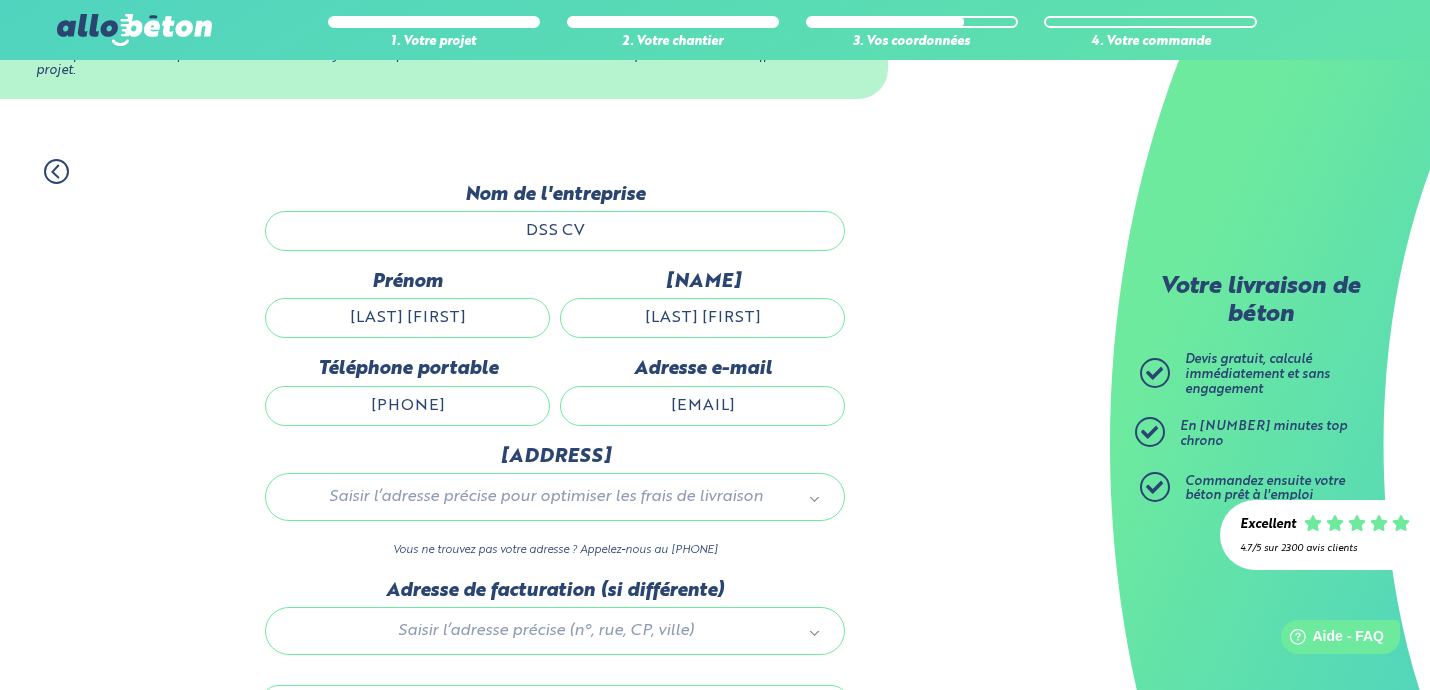type on "[EMAIL]" 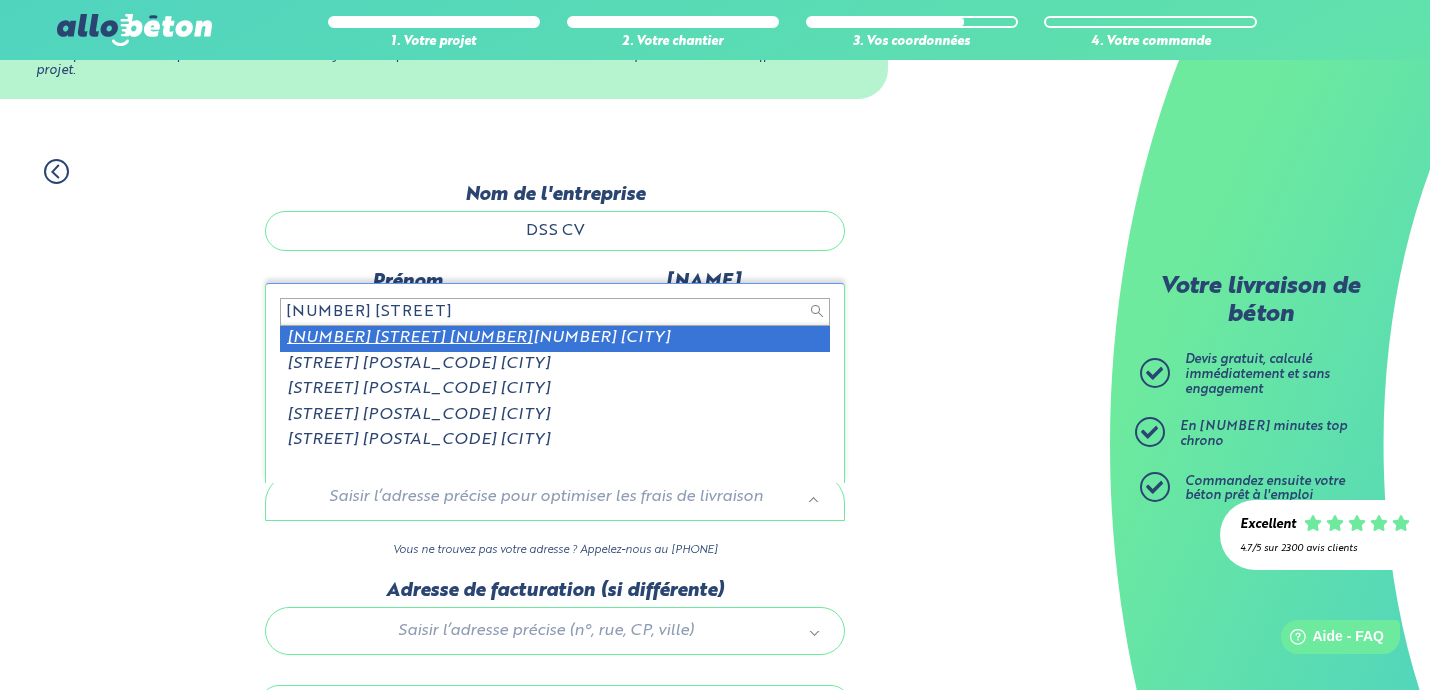 type on "[NUMBER] [STREET]" 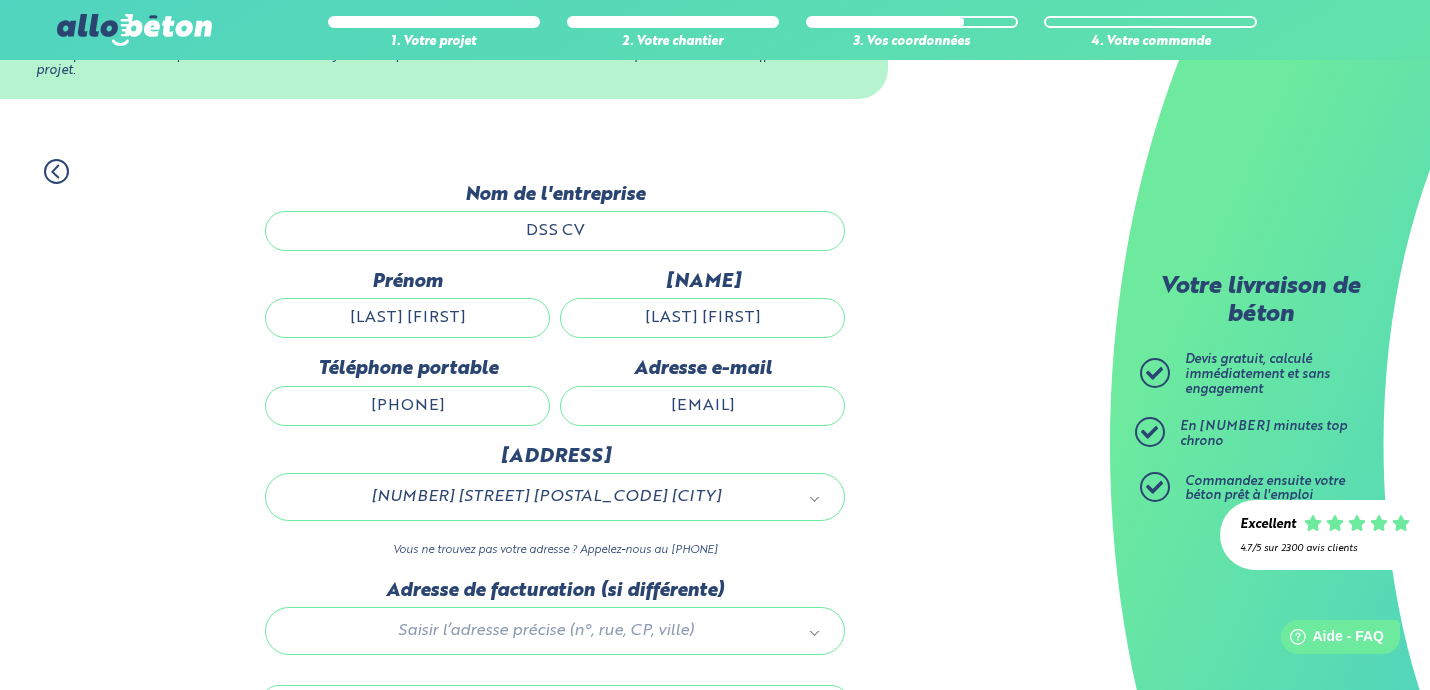 click on "Vous ne trouvez pas votre adresse ? Appelez-nous au [PHONE]" at bounding box center [555, 550] 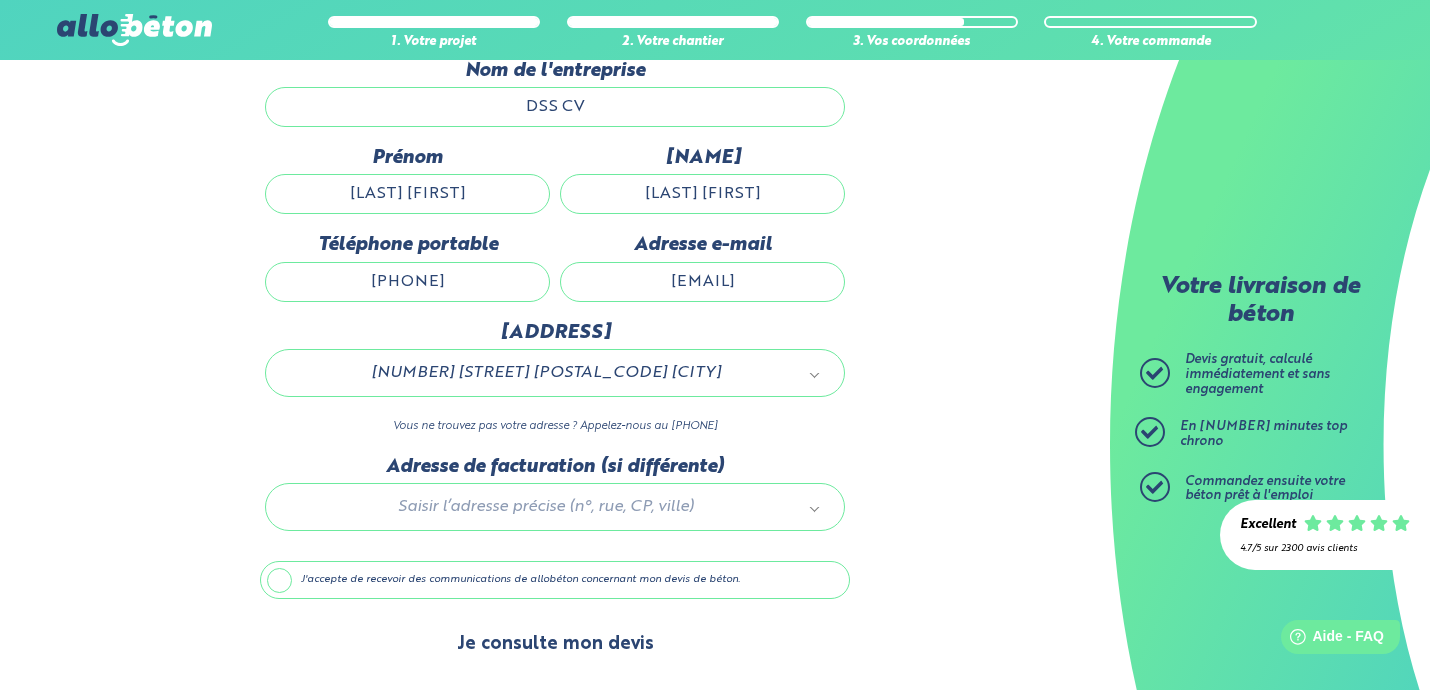scroll, scrollTop: 233, scrollLeft: 0, axis: vertical 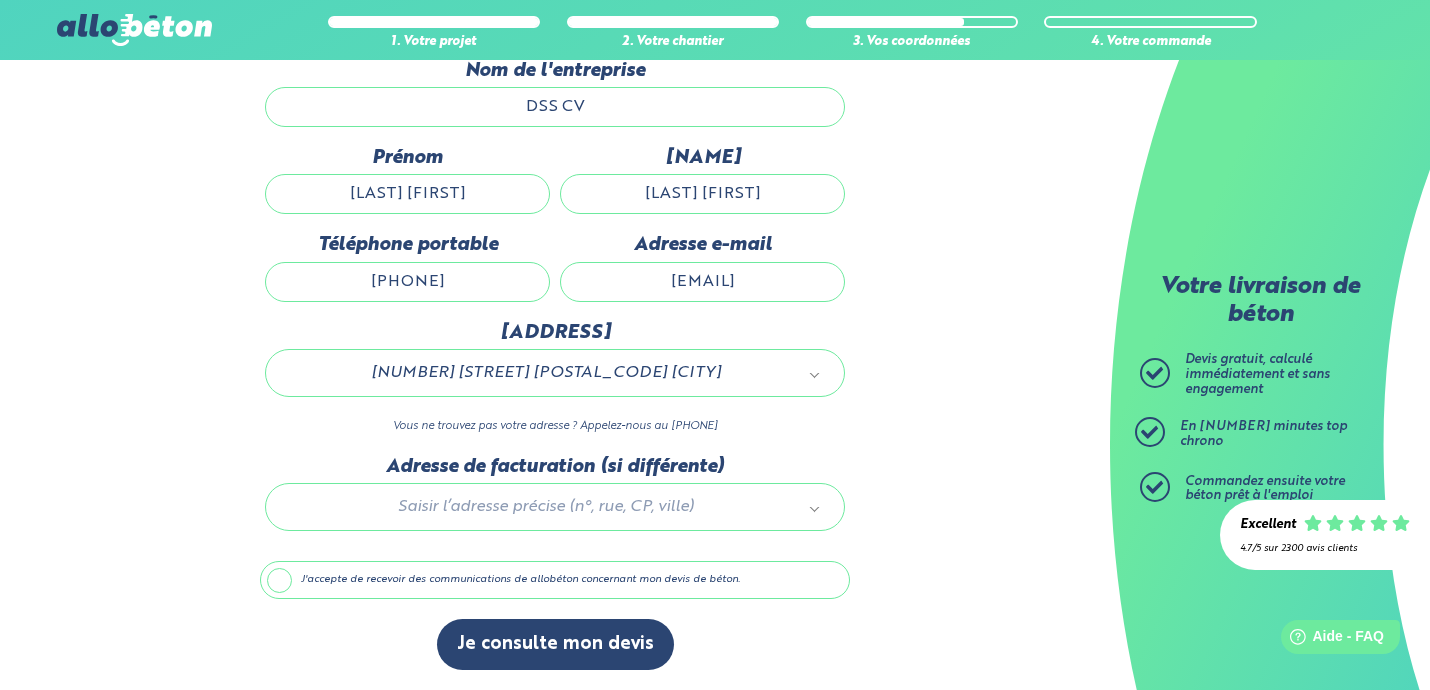 click on "J'accepte de recevoir des communications de allobéton concernant mon devis de béton." at bounding box center [555, 580] 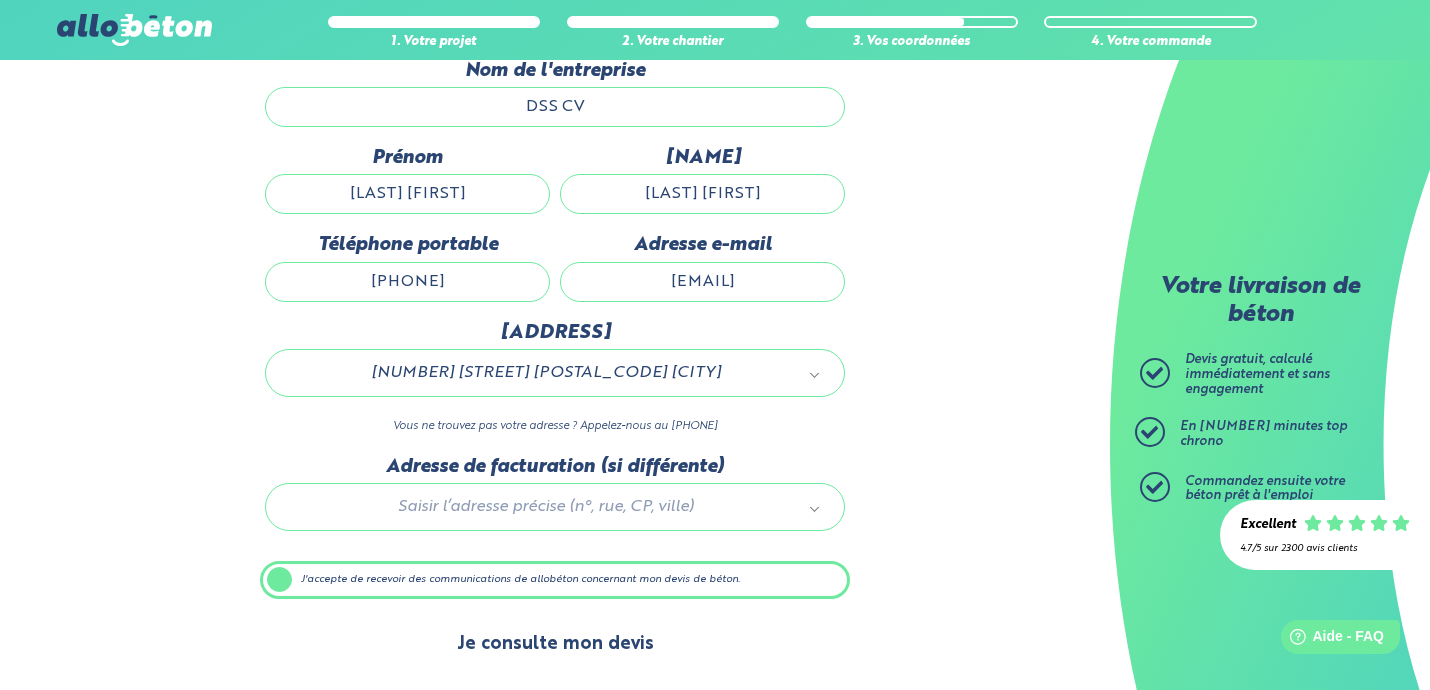 click on "Je consulte mon devis" at bounding box center (555, 644) 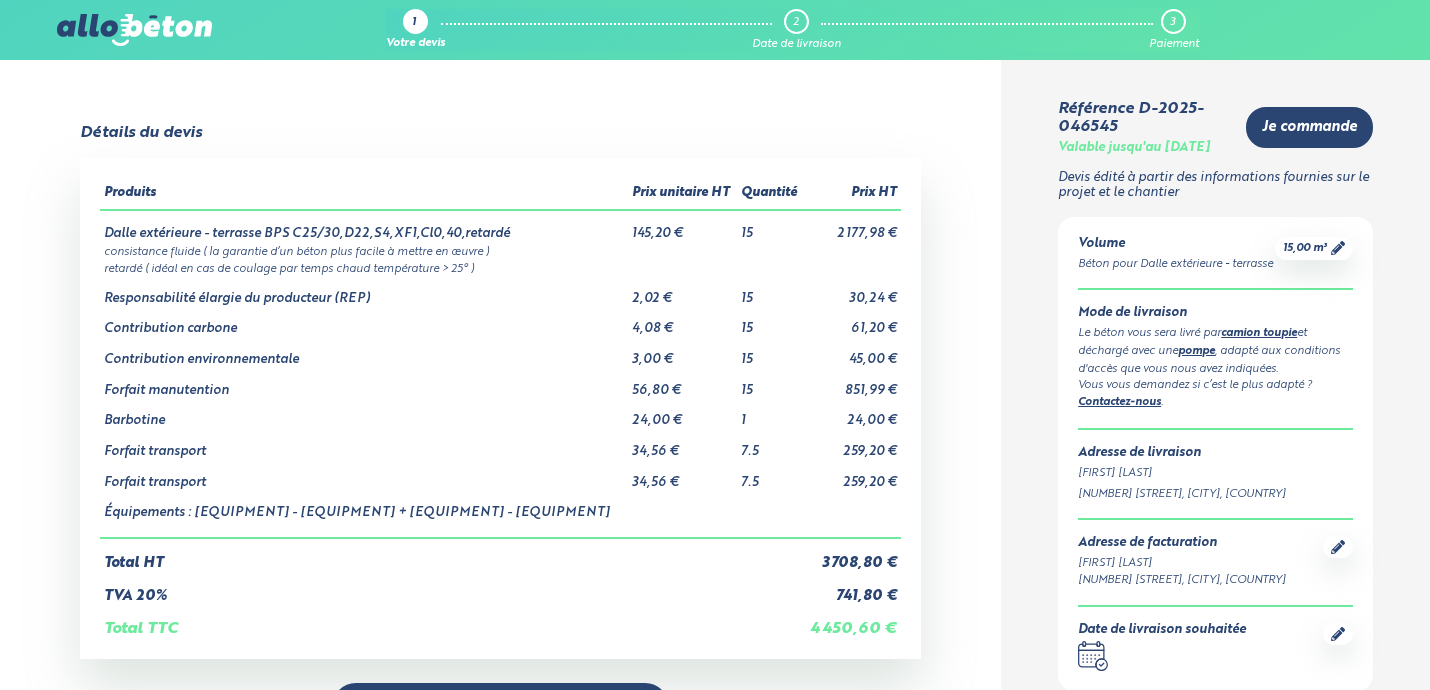 scroll, scrollTop: 0, scrollLeft: 0, axis: both 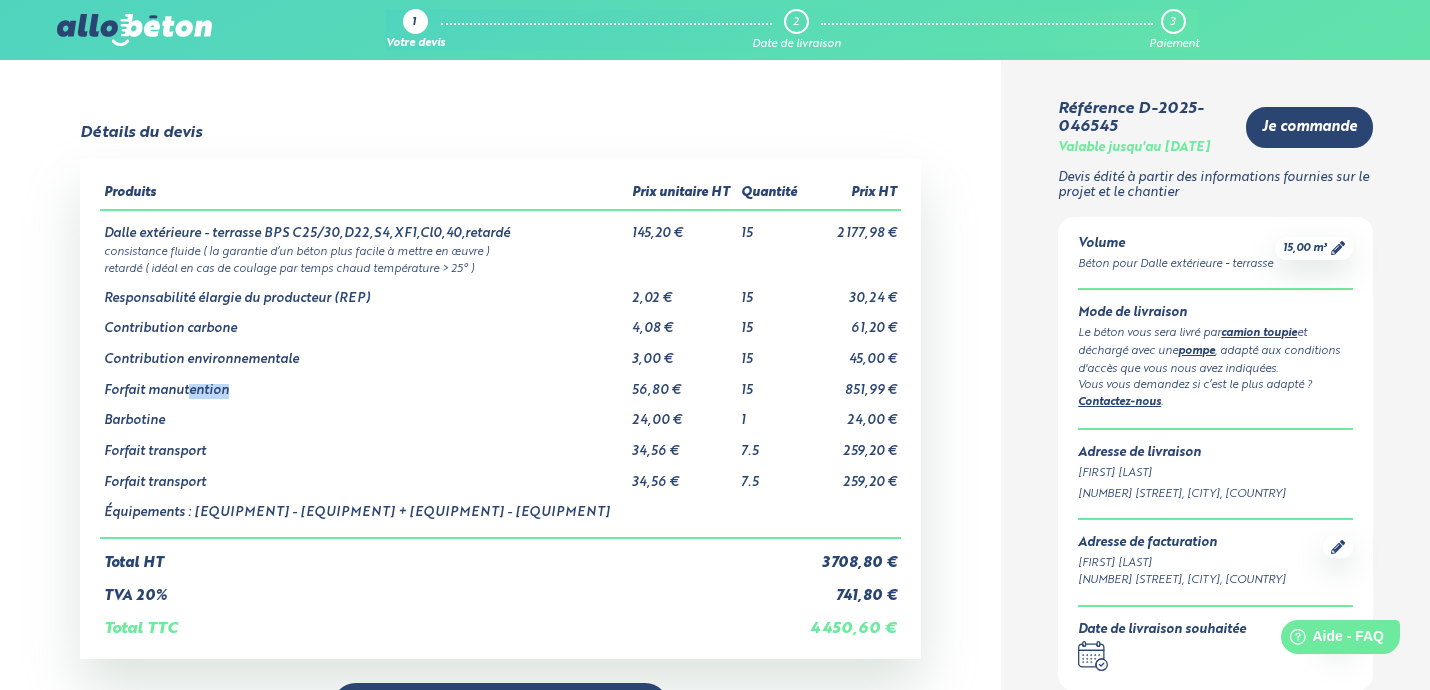 drag, startPoint x: 187, startPoint y: 380, endPoint x: 281, endPoint y: 381, distance: 94.00532 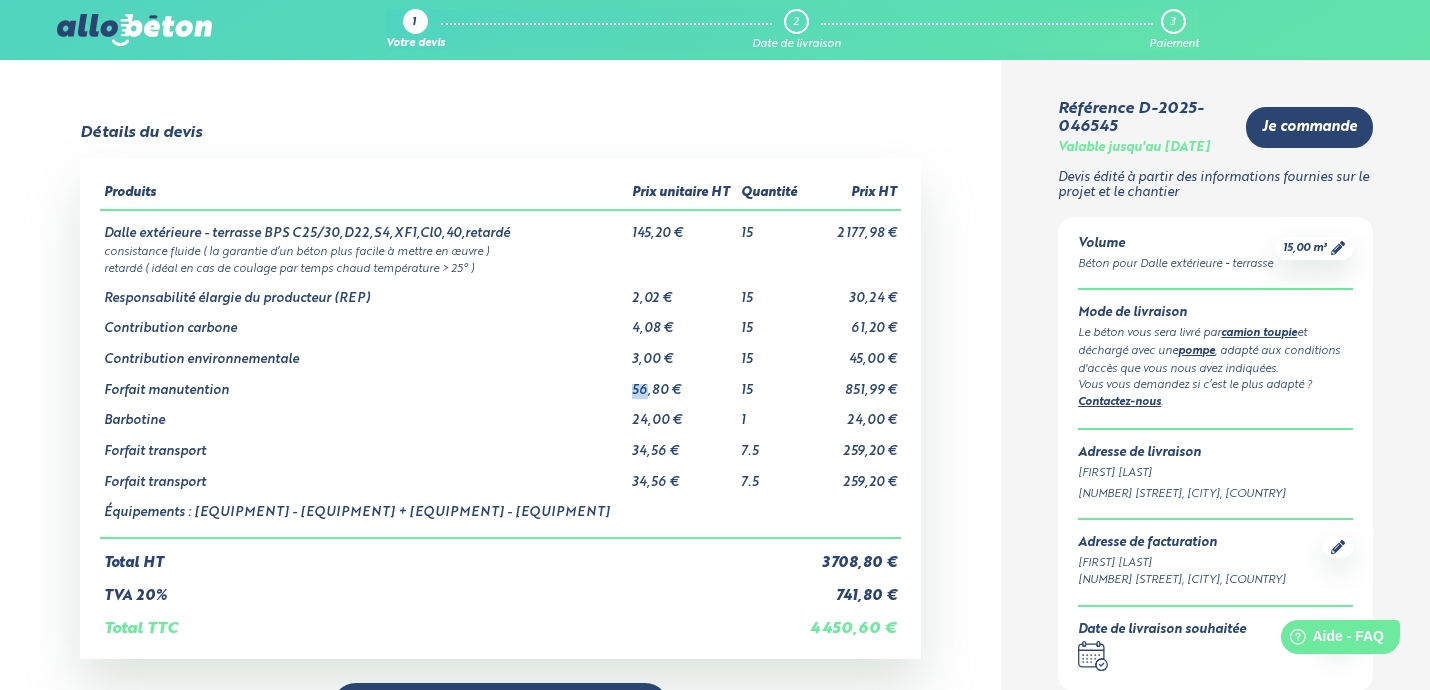 drag, startPoint x: 600, startPoint y: 383, endPoint x: 626, endPoint y: 383, distance: 26 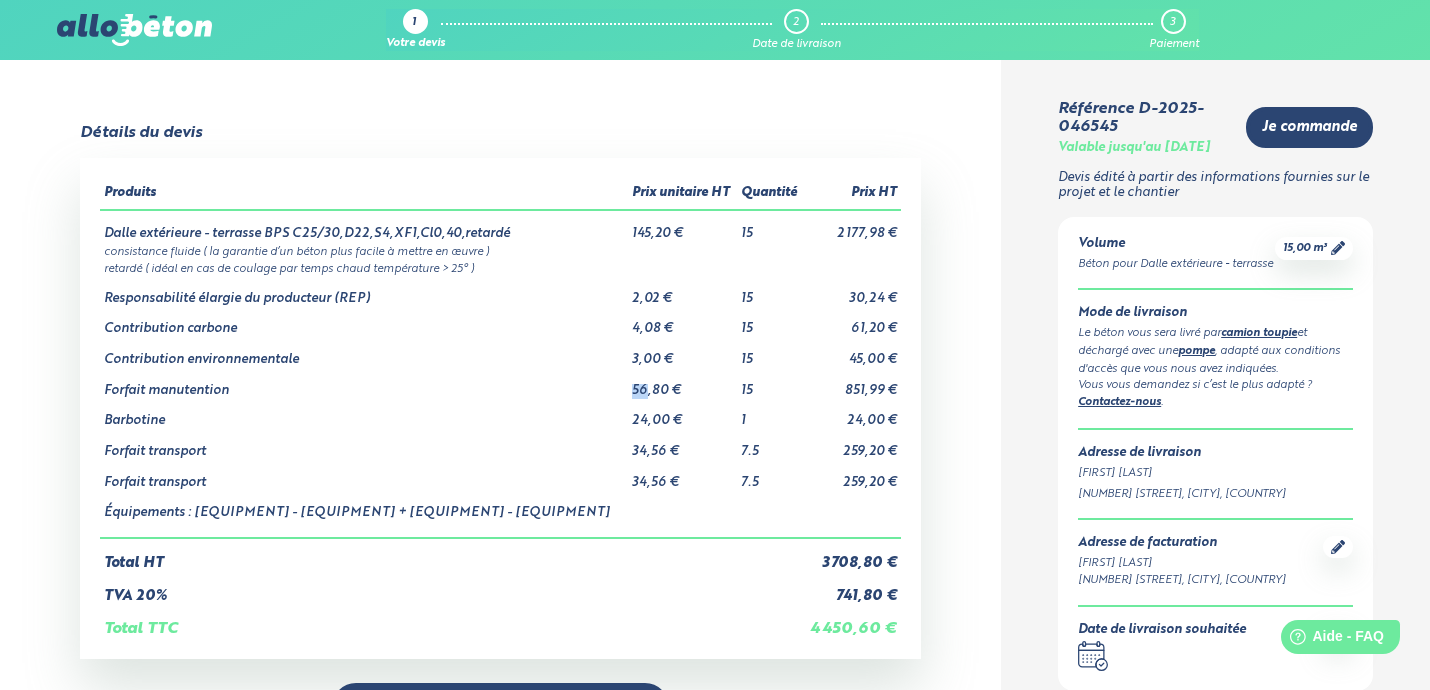 click on "Forfait manutention" at bounding box center (364, 383) 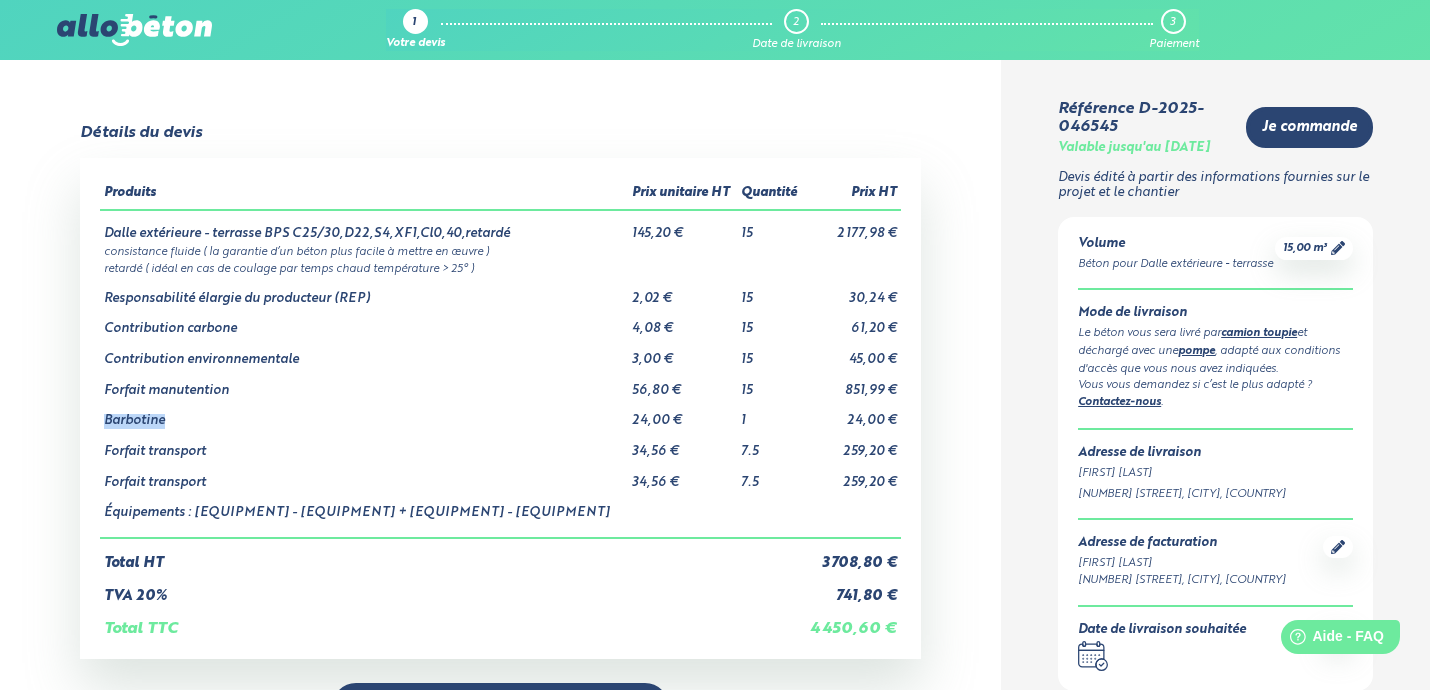 drag, startPoint x: 103, startPoint y: 417, endPoint x: 164, endPoint y: 418, distance: 61.008198 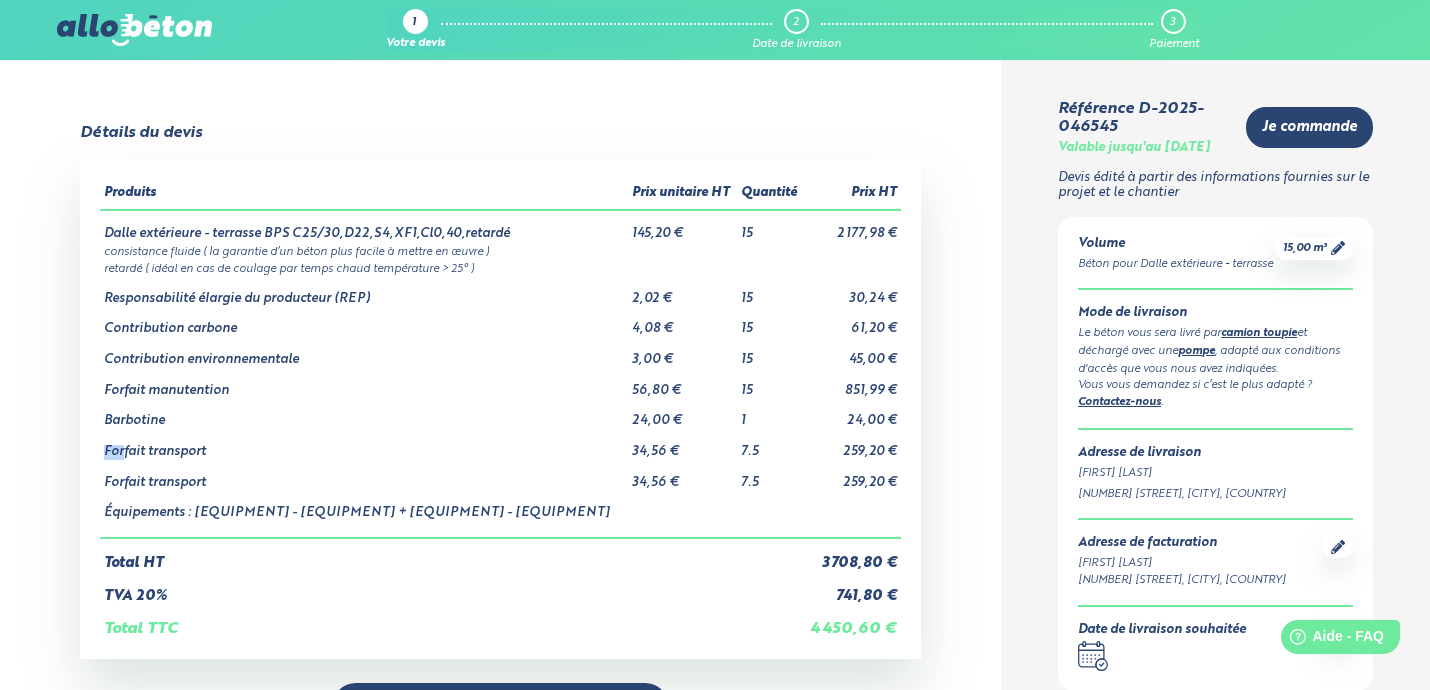 drag, startPoint x: 107, startPoint y: 438, endPoint x: 123, endPoint y: 439, distance: 16.03122 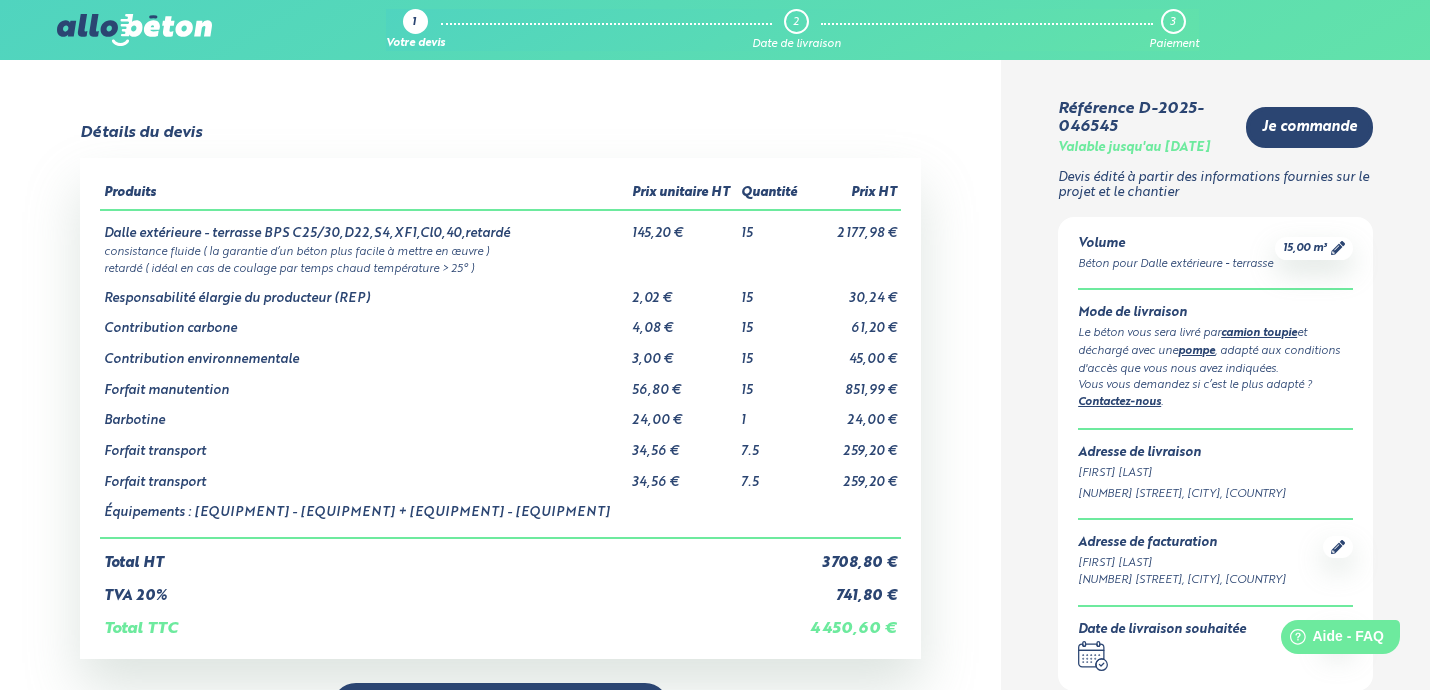 click on "Forfait transport" at bounding box center [364, 444] 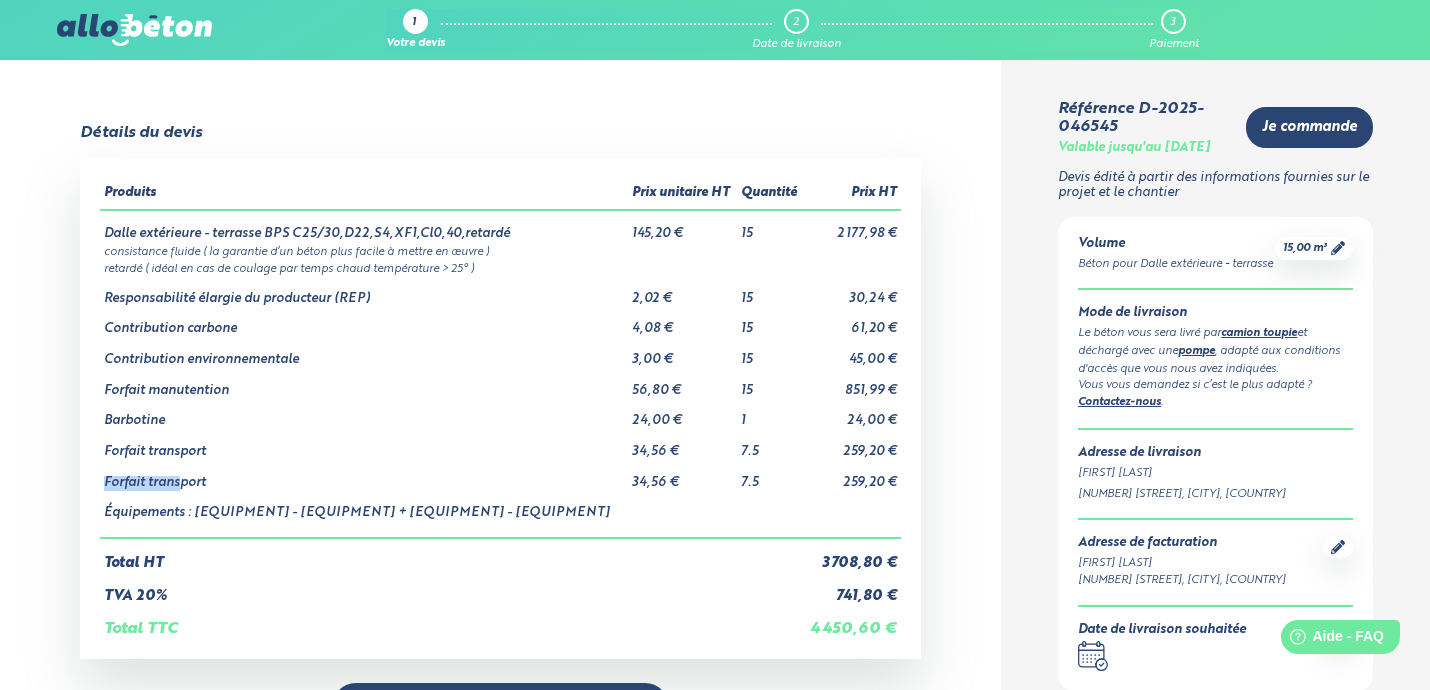 drag, startPoint x: 103, startPoint y: 472, endPoint x: 180, endPoint y: 478, distance: 77.23341 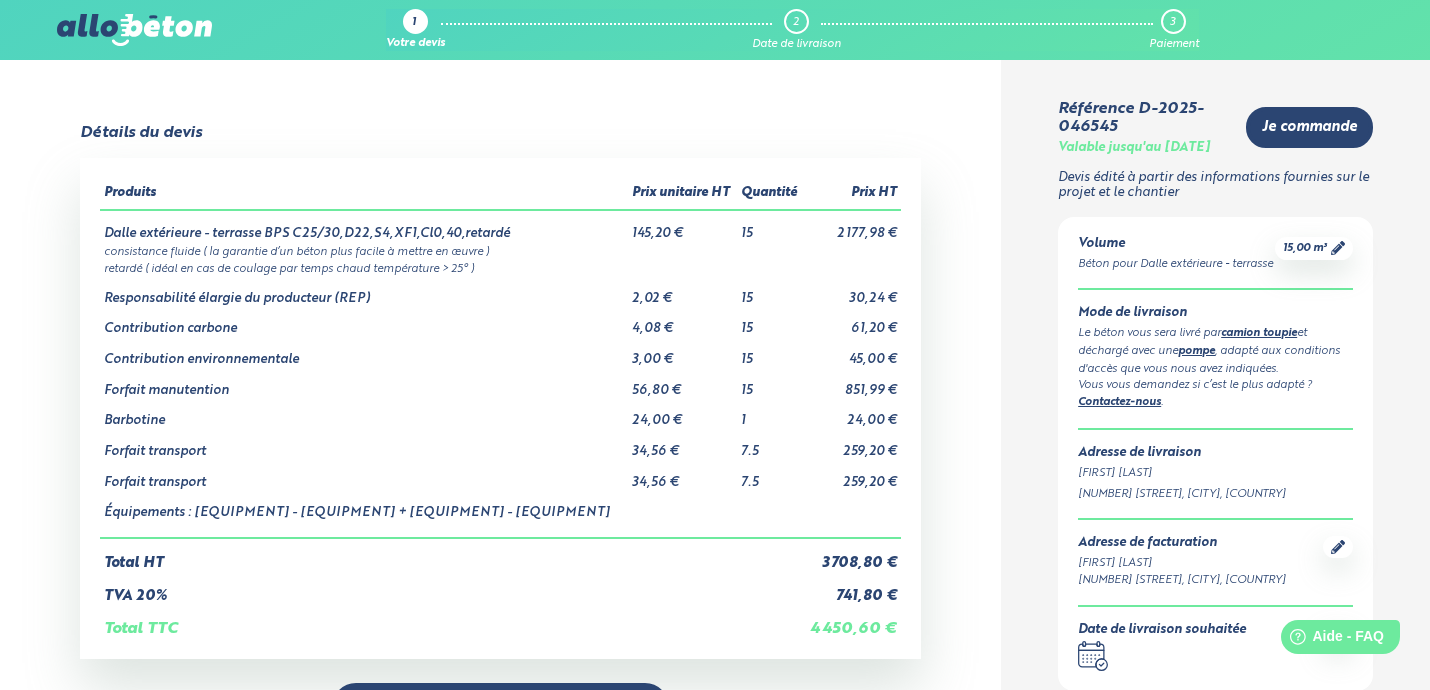 click on "Forfait transport" at bounding box center [364, 475] 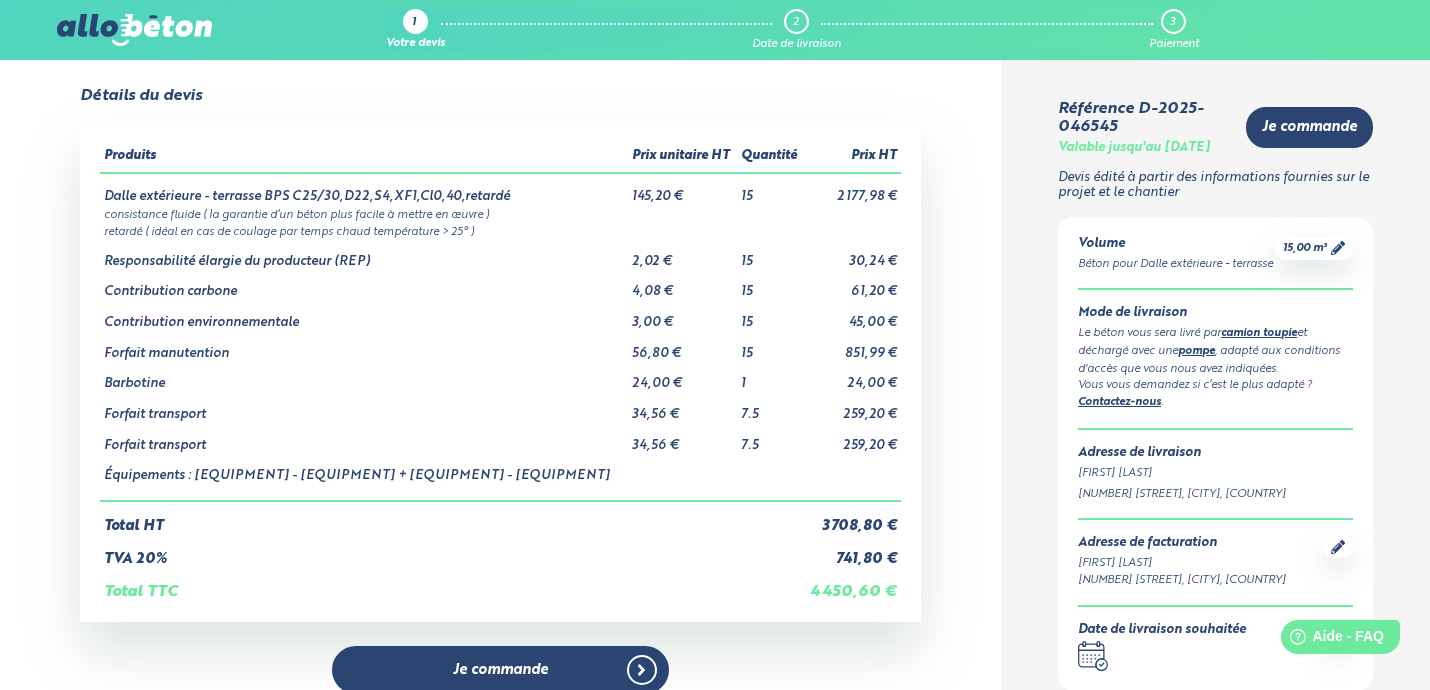 scroll, scrollTop: 33, scrollLeft: 0, axis: vertical 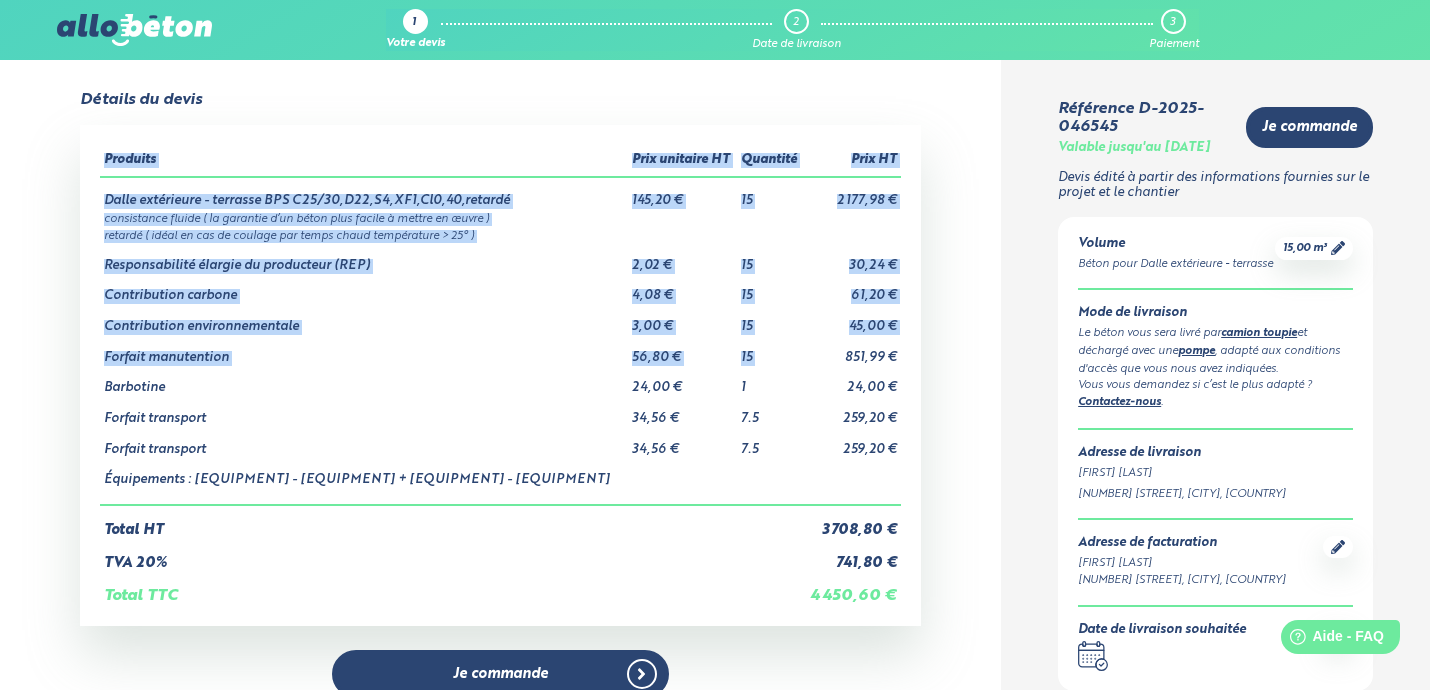 drag, startPoint x: 836, startPoint y: 344, endPoint x: 910, endPoint y: 352, distance: 74.431175 